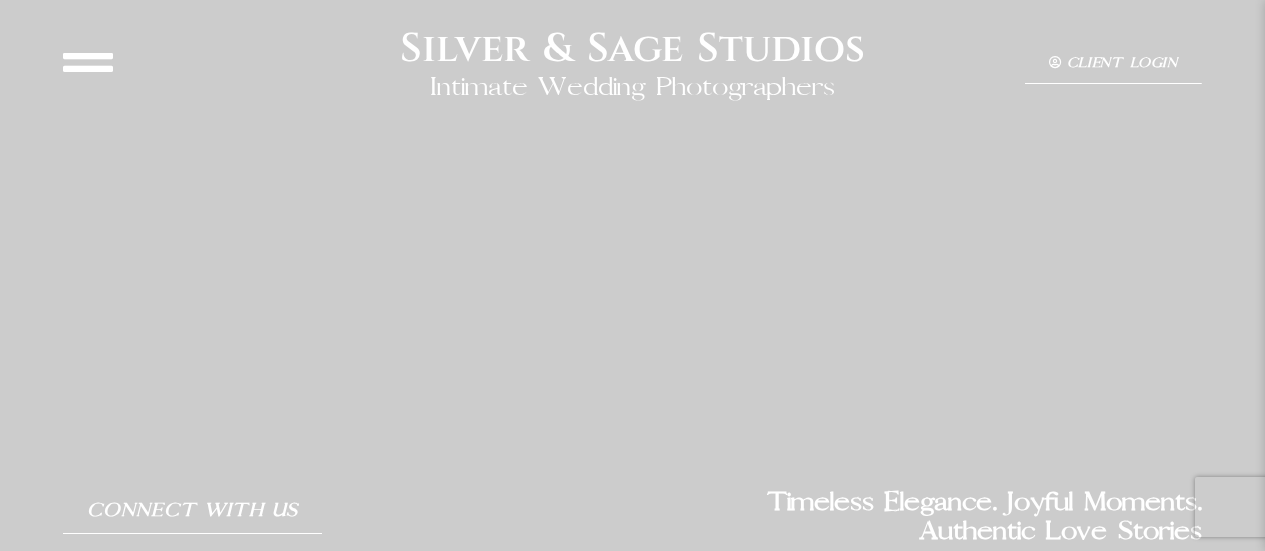 scroll, scrollTop: 0, scrollLeft: 0, axis: both 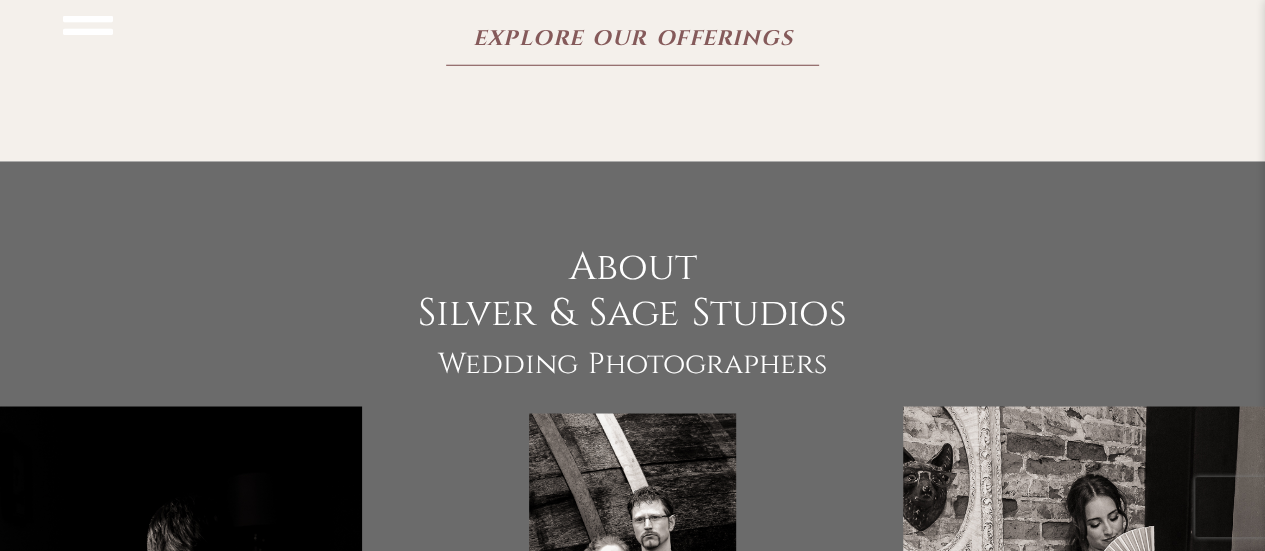 click on "Explore Our Offerings" at bounding box center (632, 38) 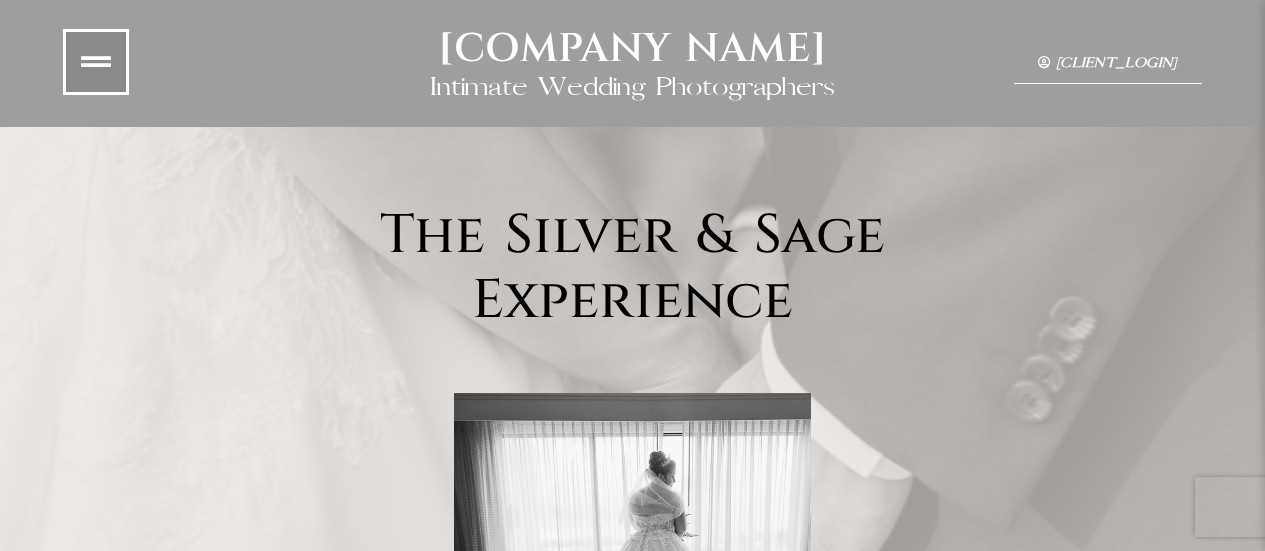 scroll, scrollTop: 0, scrollLeft: 0, axis: both 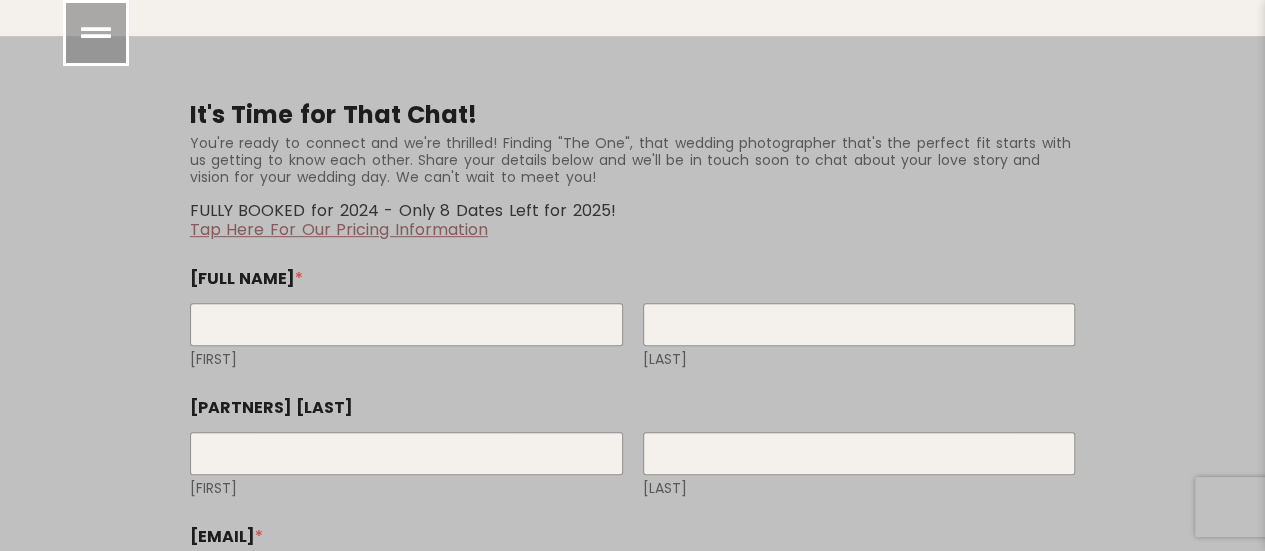click at bounding box center [96, 33] 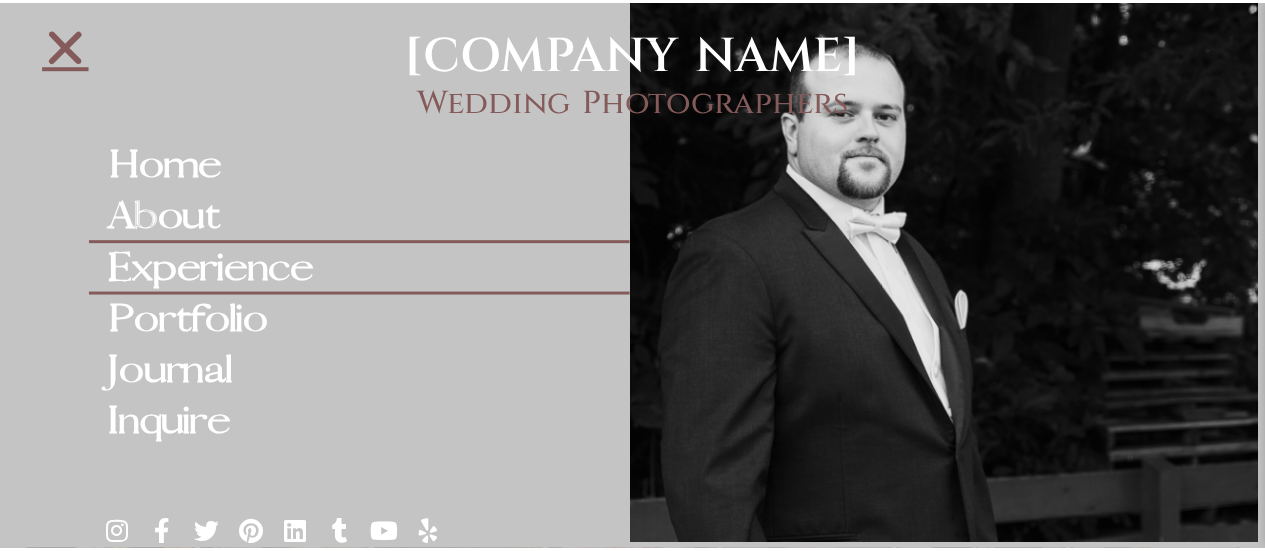 scroll, scrollTop: 9672, scrollLeft: 0, axis: vertical 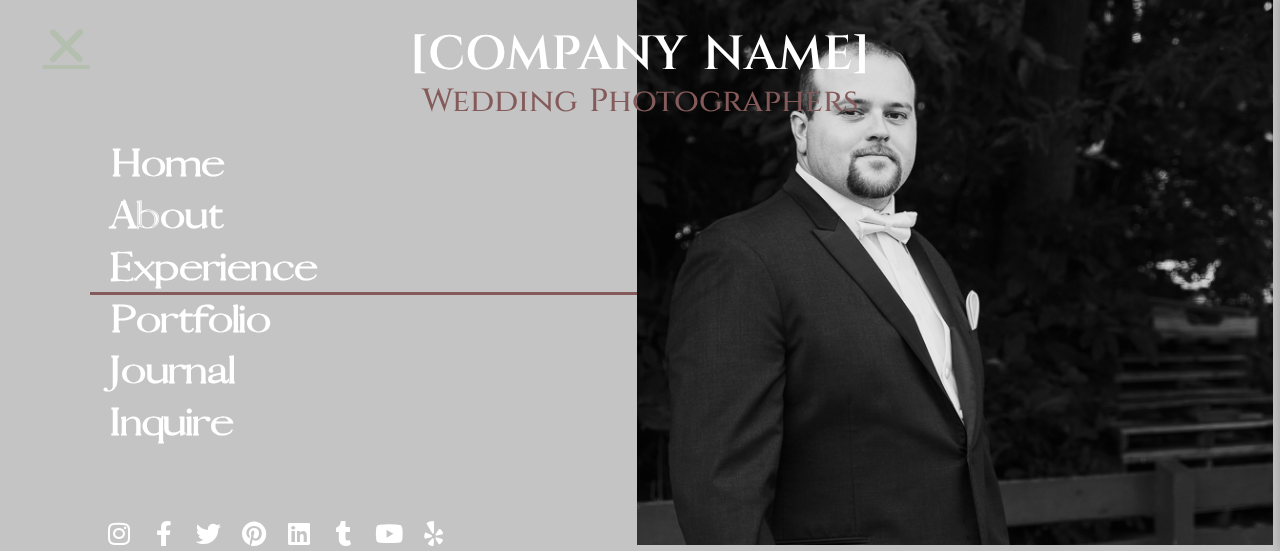 click at bounding box center [66, 45] 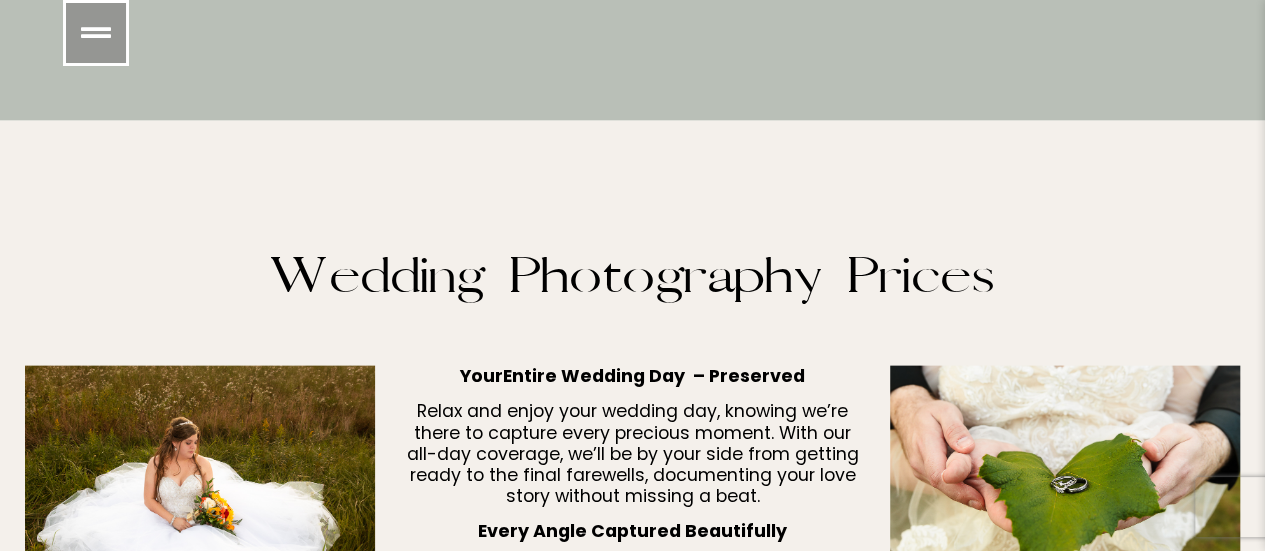 scroll, scrollTop: 6391, scrollLeft: 0, axis: vertical 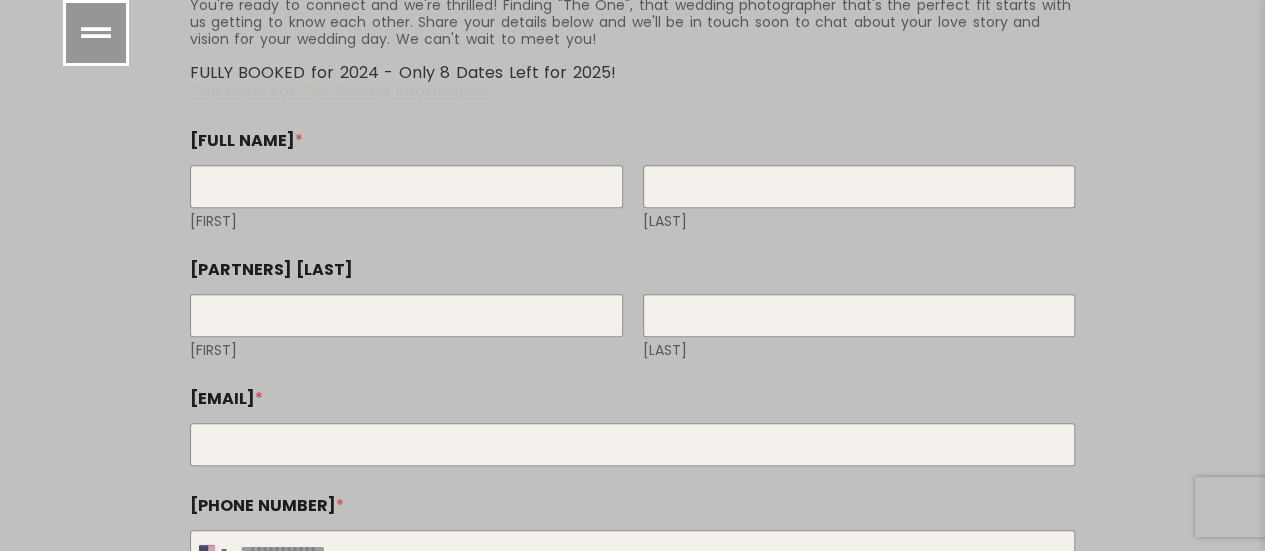 click on "Tap Here For Our Pricing Information" at bounding box center [339, 91] 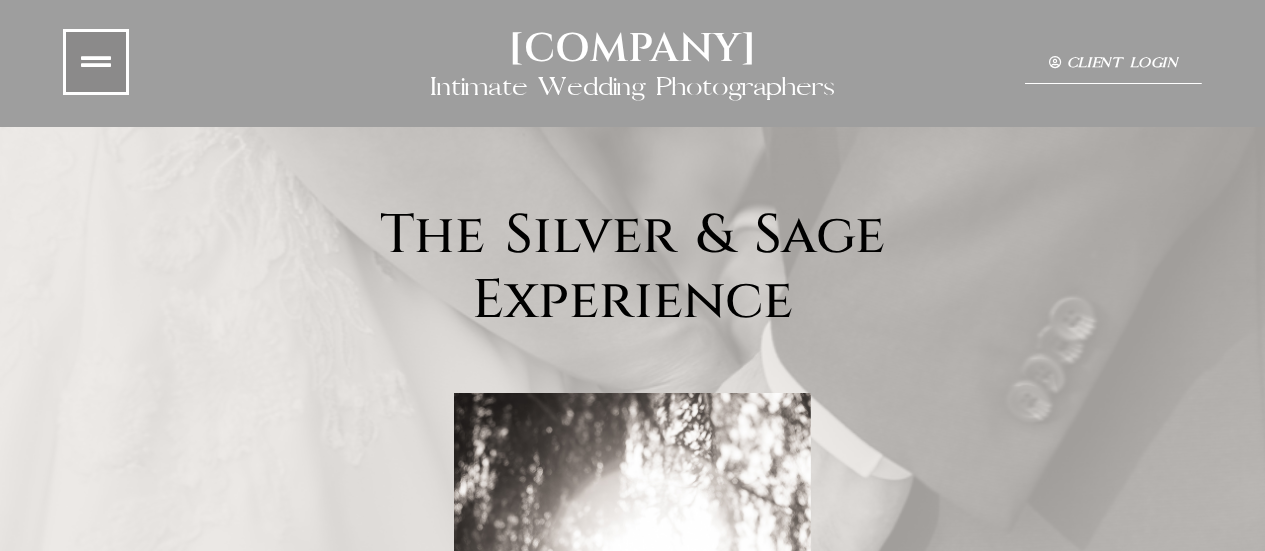 scroll, scrollTop: 0, scrollLeft: 0, axis: both 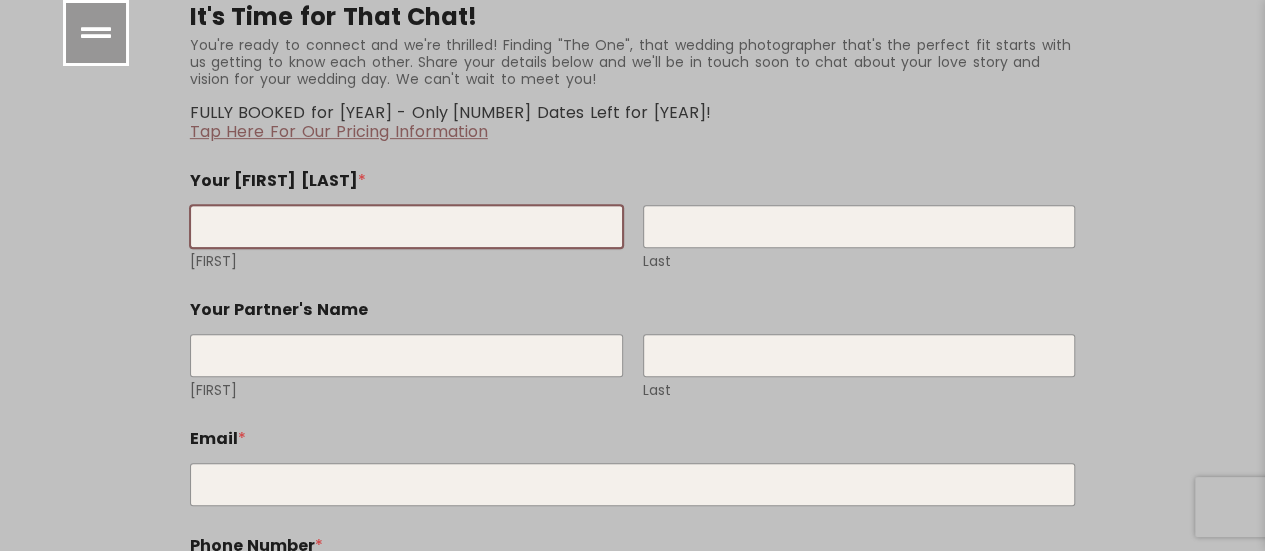 click on "First" at bounding box center [406, 226] 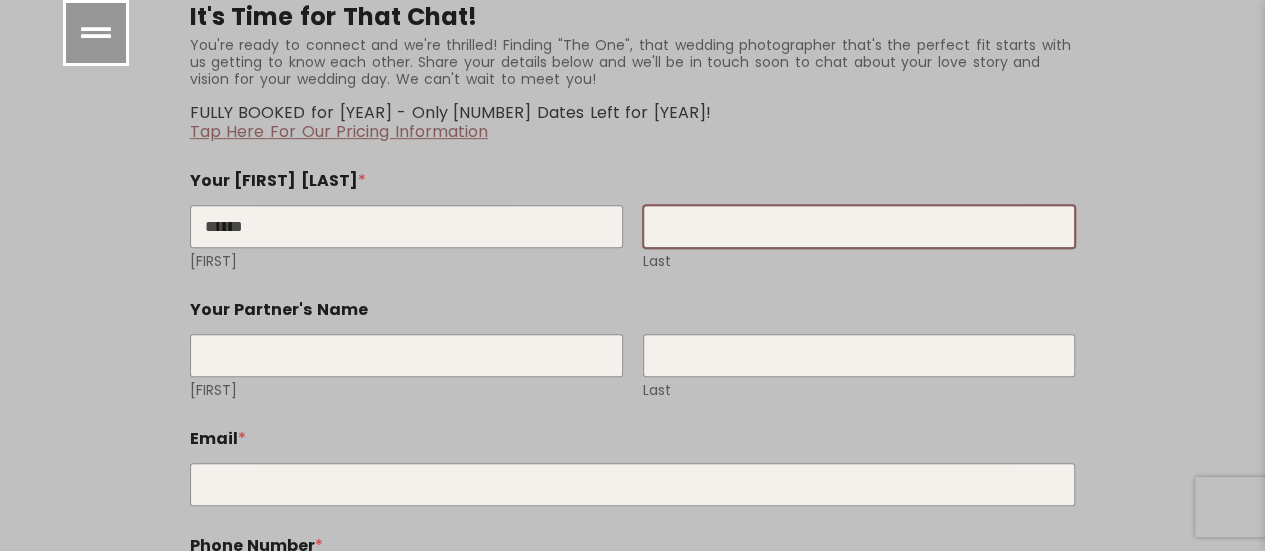 type on "********" 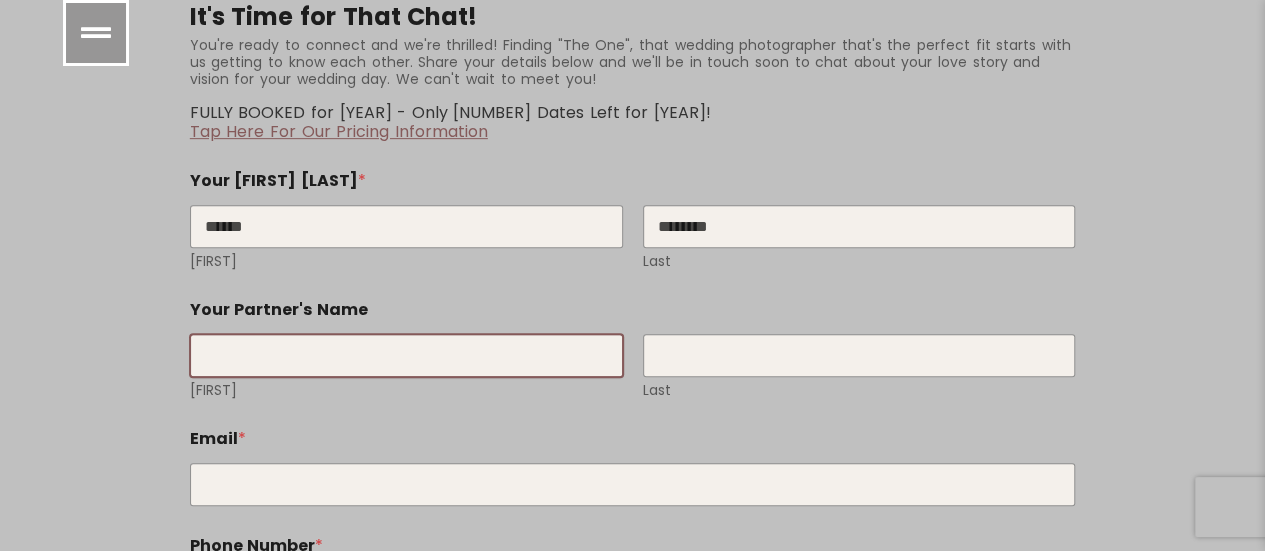 type on "******" 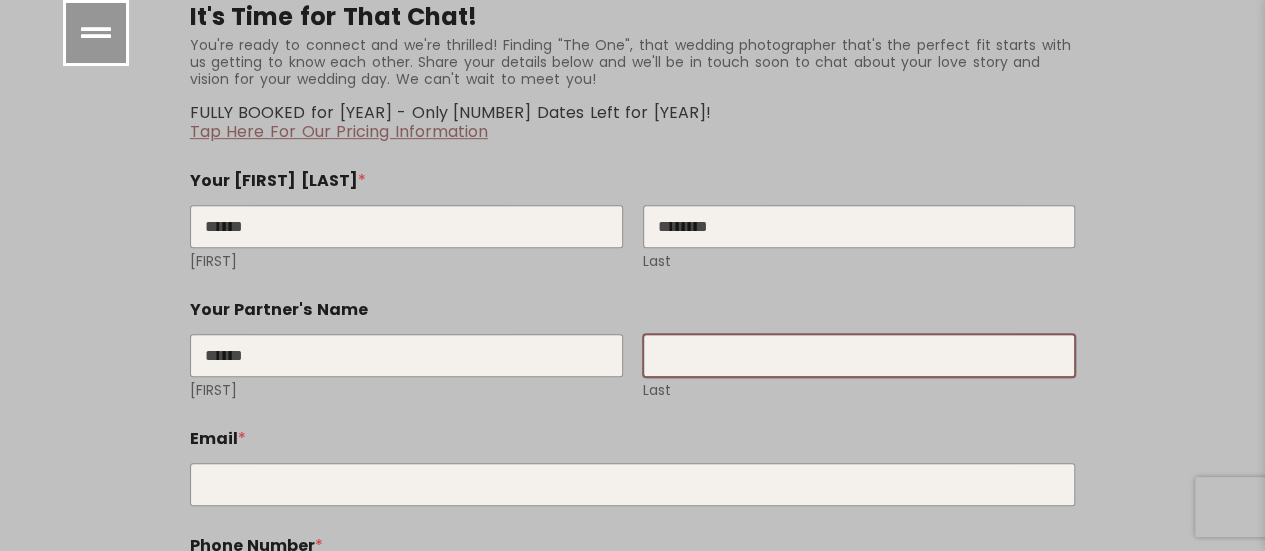 type on "********" 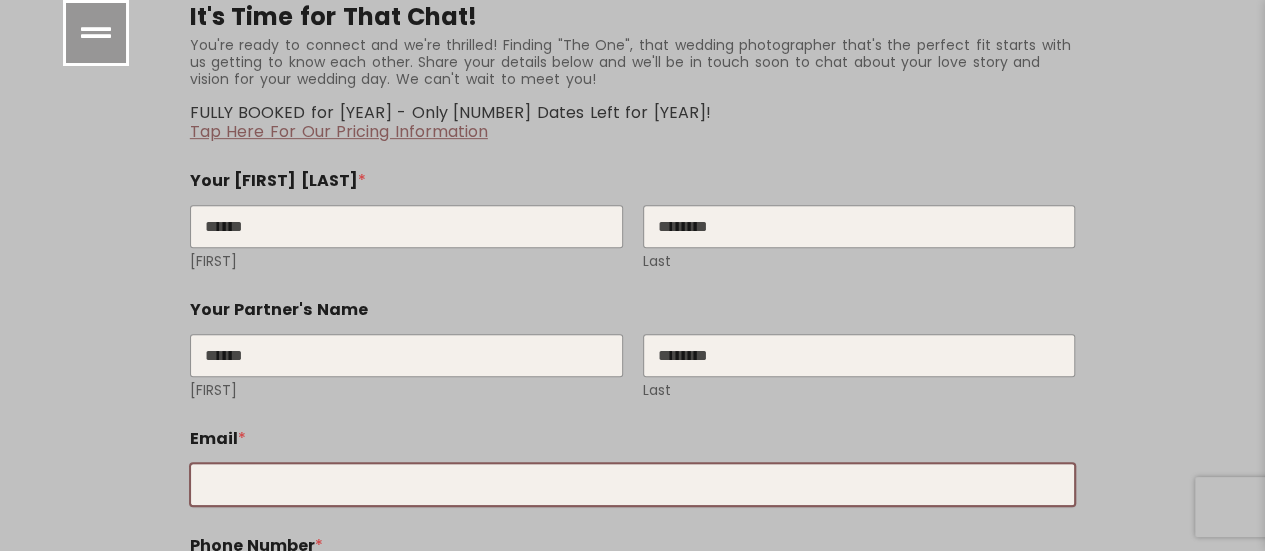 type on "**********" 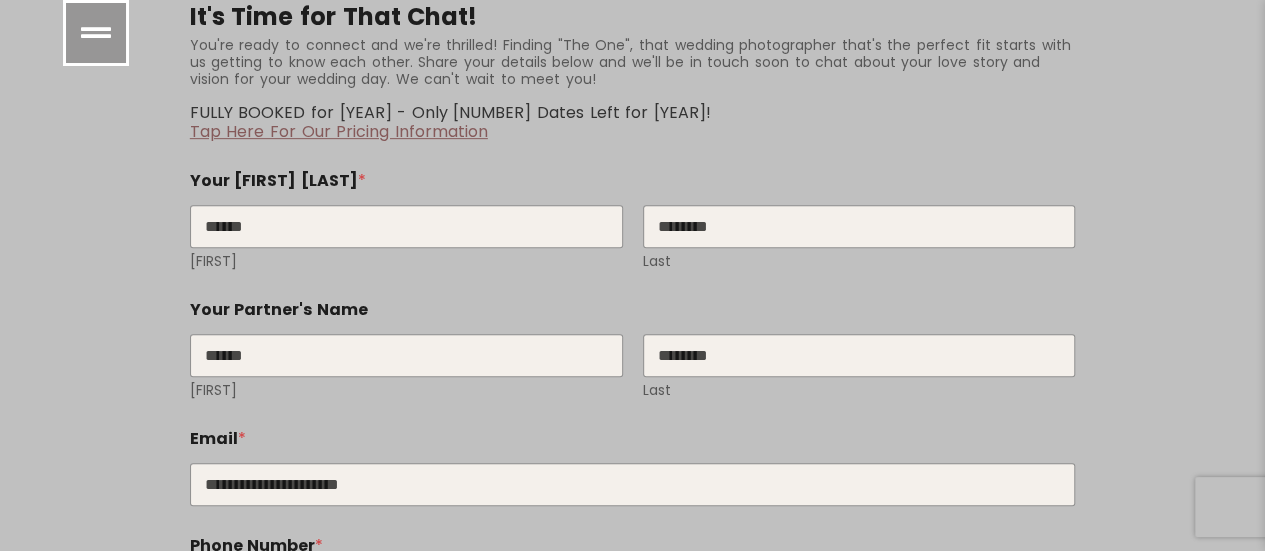 type on "**********" 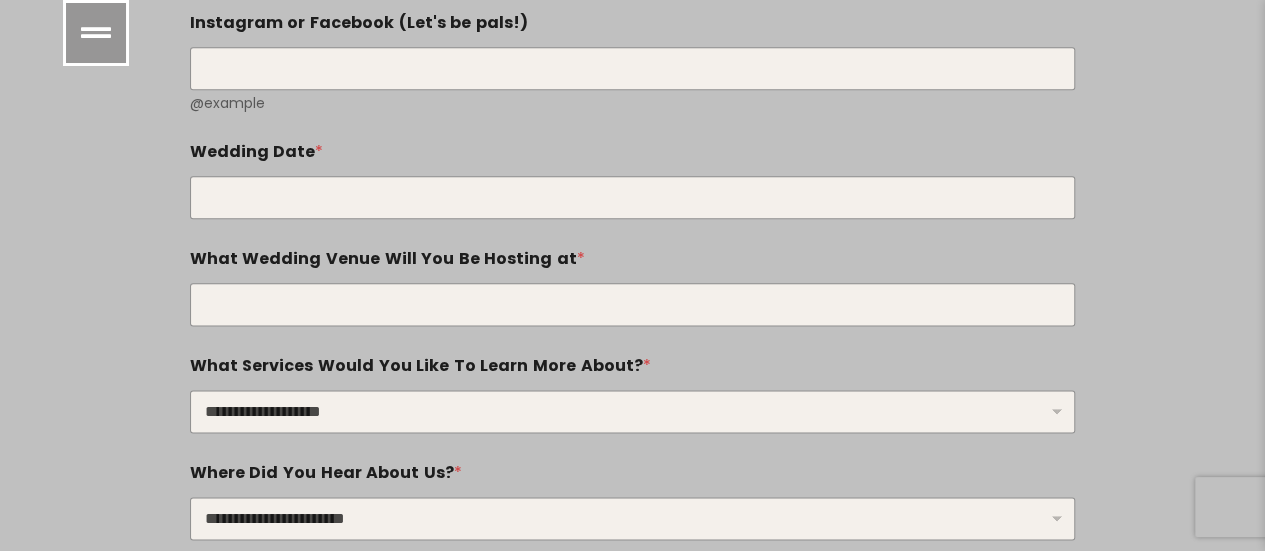 scroll, scrollTop: 8740, scrollLeft: 0, axis: vertical 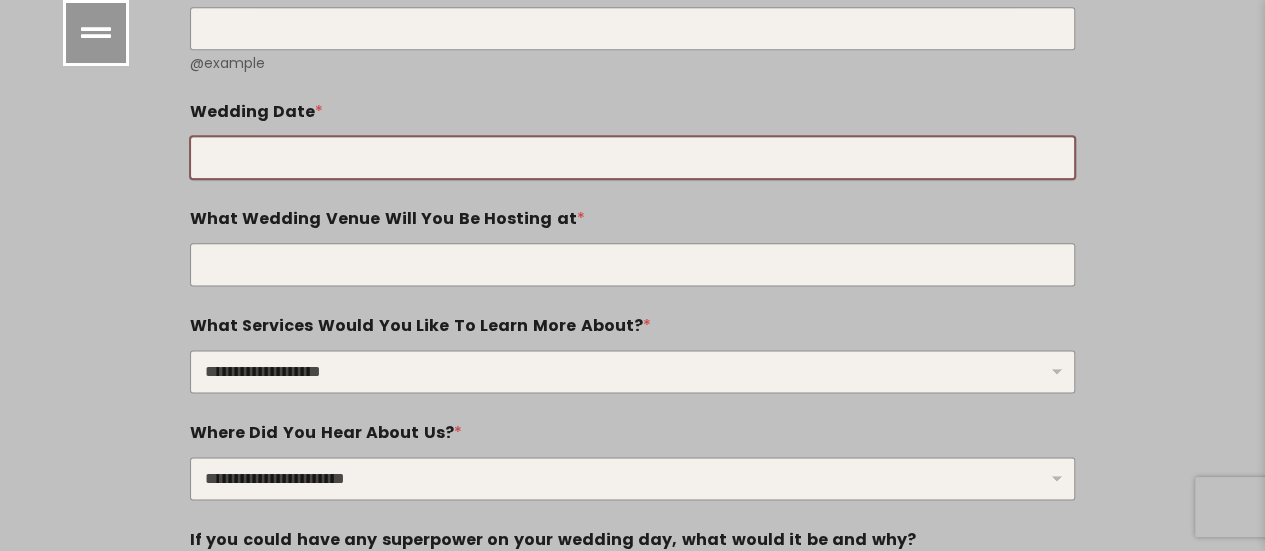 click on "Wedding Date  *" at bounding box center (633, 157) 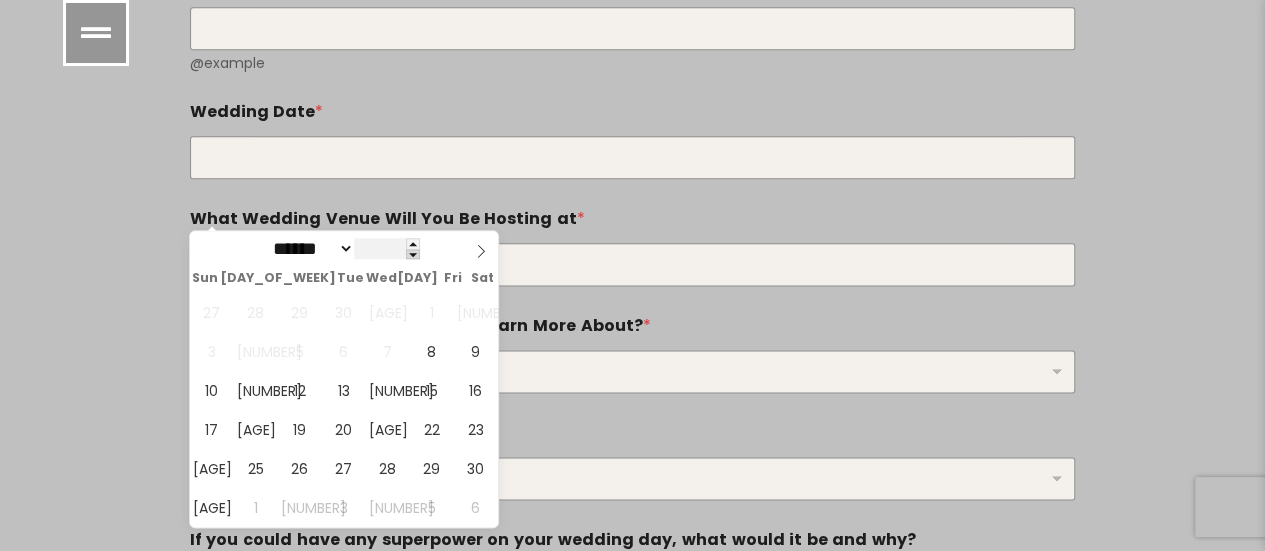 click at bounding box center [413, 254] 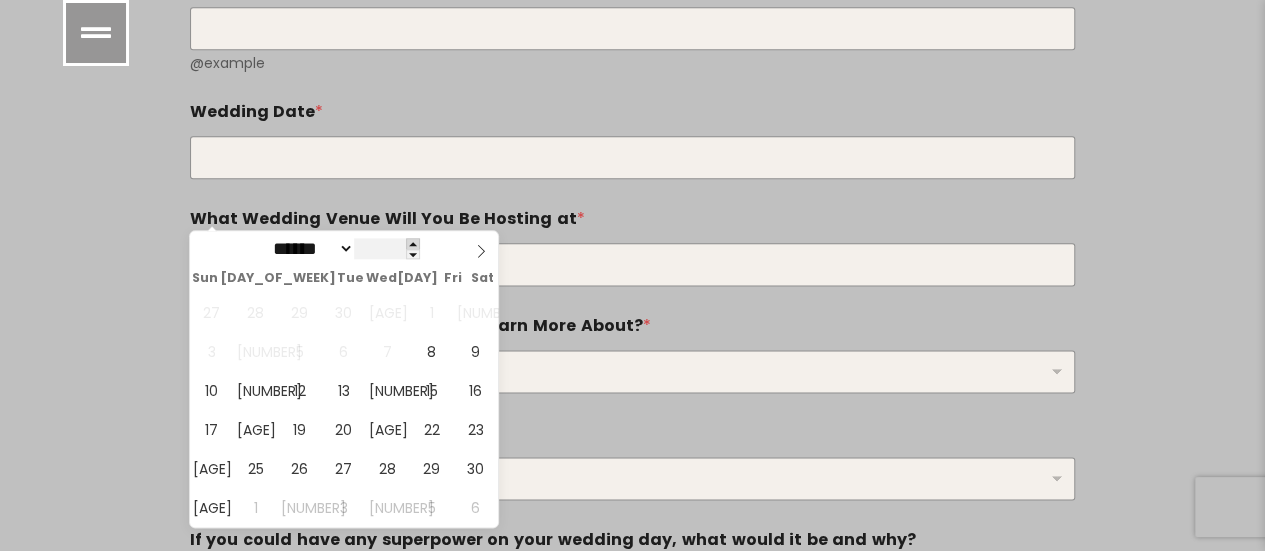 click at bounding box center [413, 243] 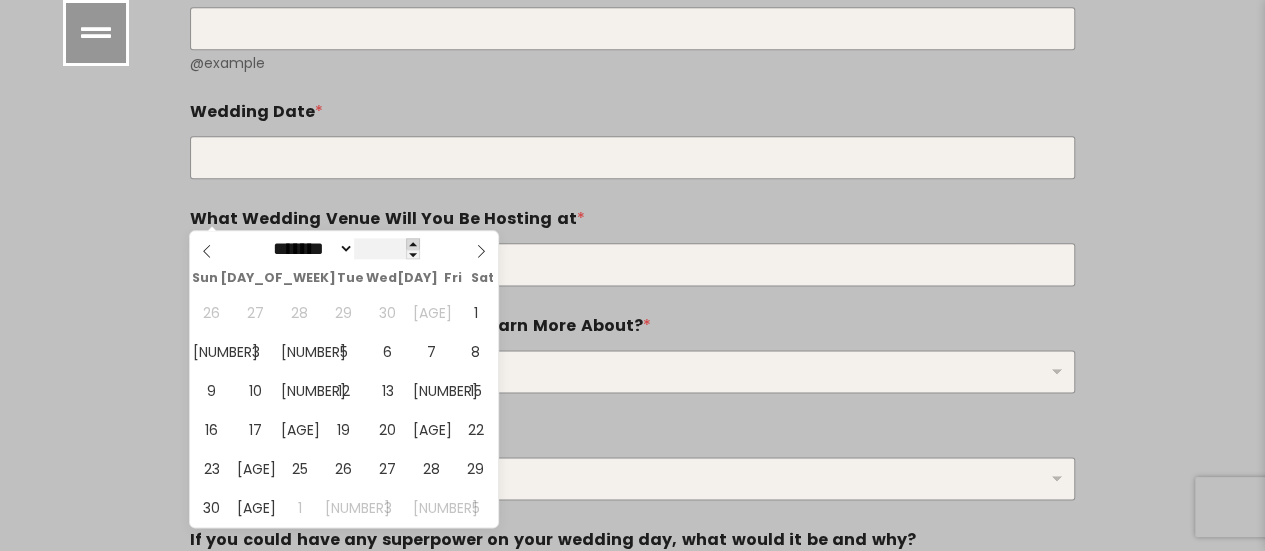 click at bounding box center [413, 243] 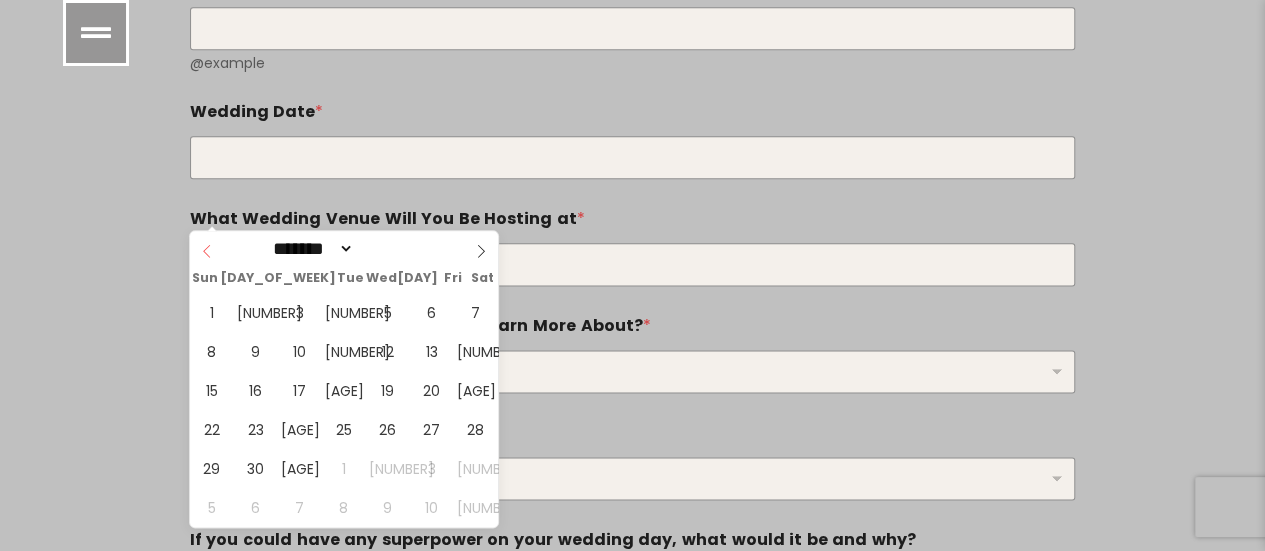 click at bounding box center [207, 248] 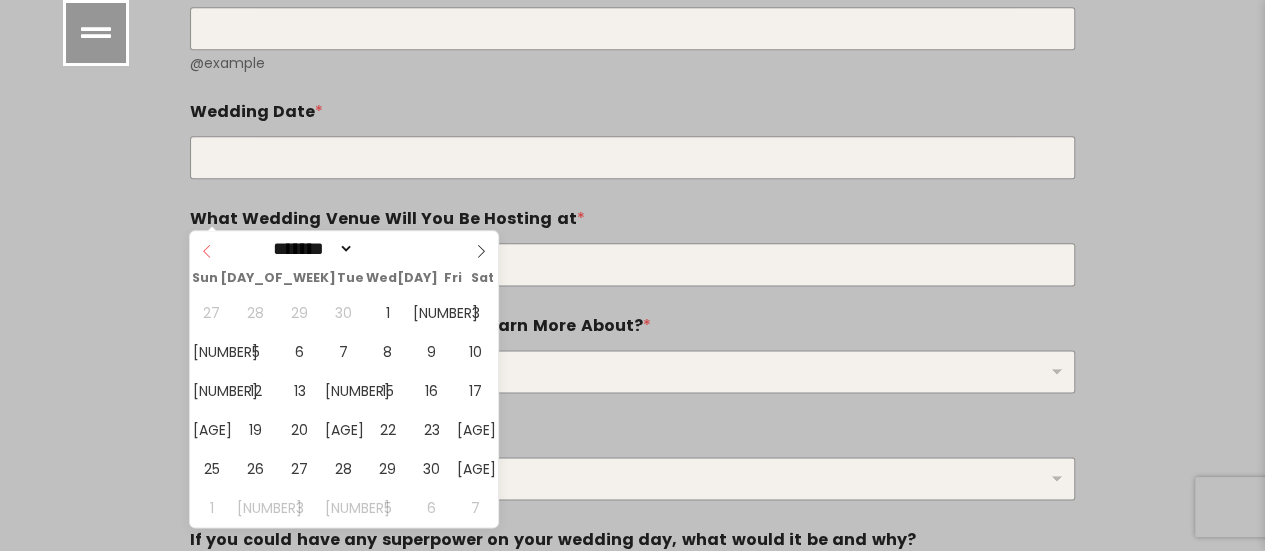 click at bounding box center (207, 248) 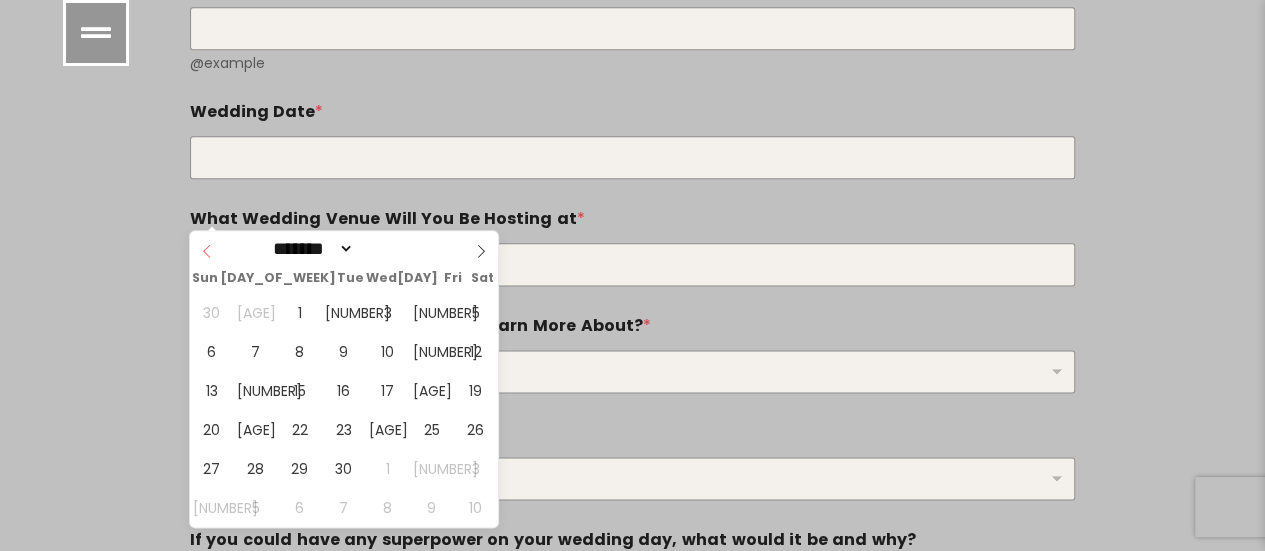 click at bounding box center [207, 248] 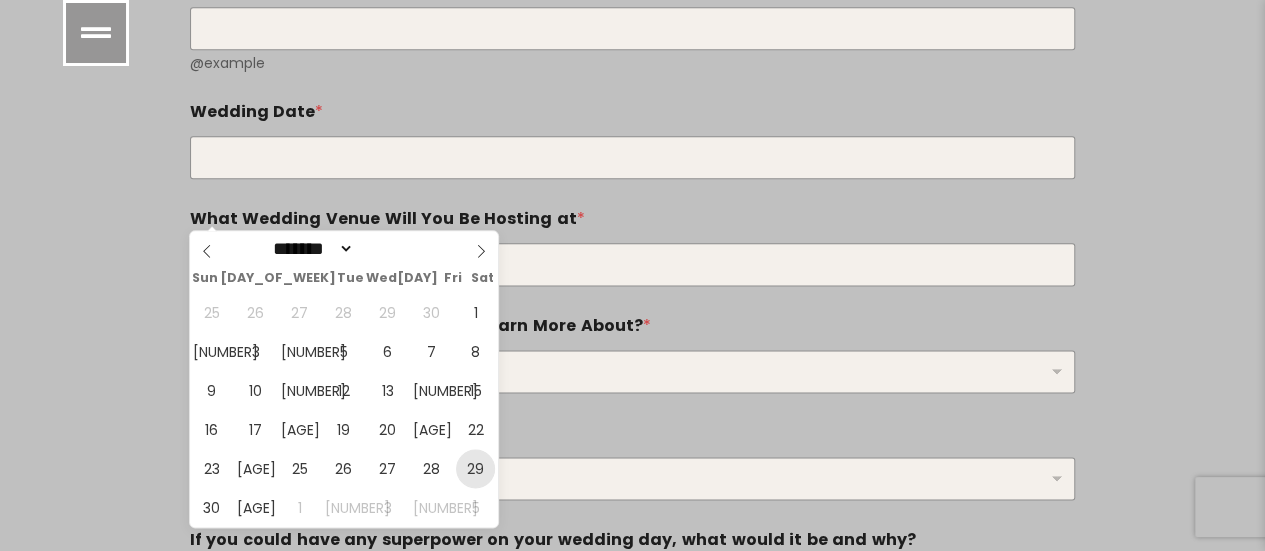 click on "29" at bounding box center (475, 468) 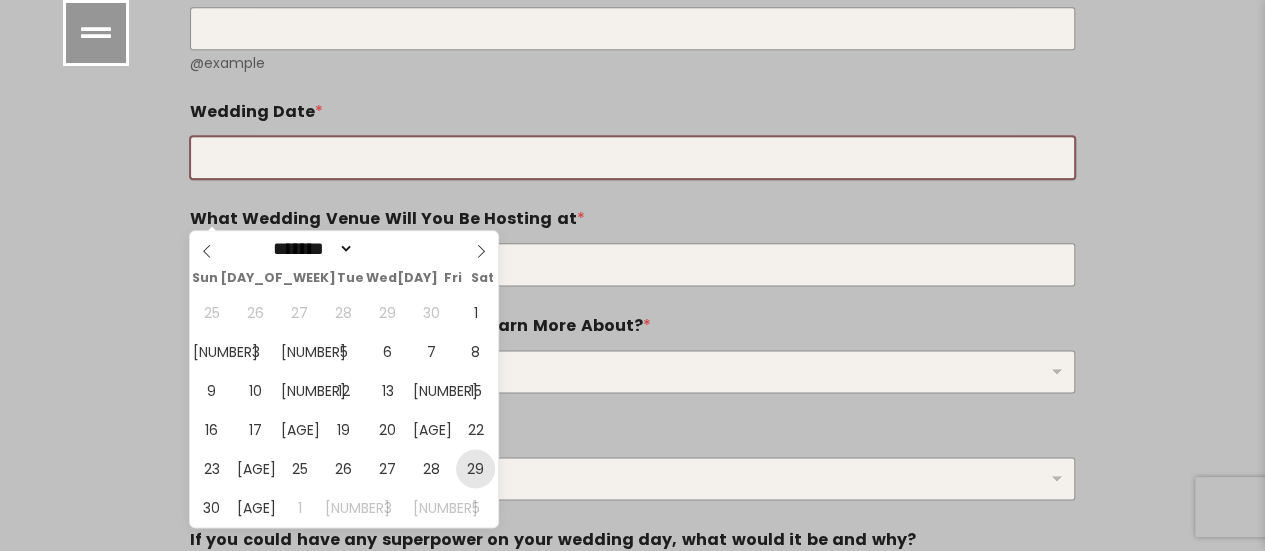 type on "**********" 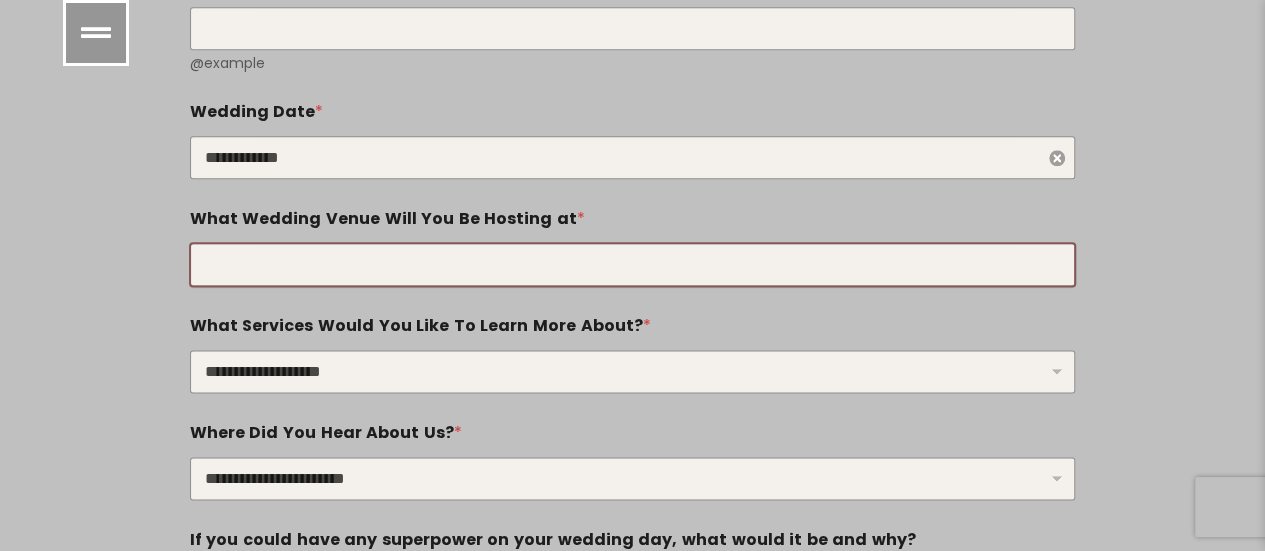 click on "What Wedding Venue Will You Be Hosting at  *" at bounding box center (633, 264) 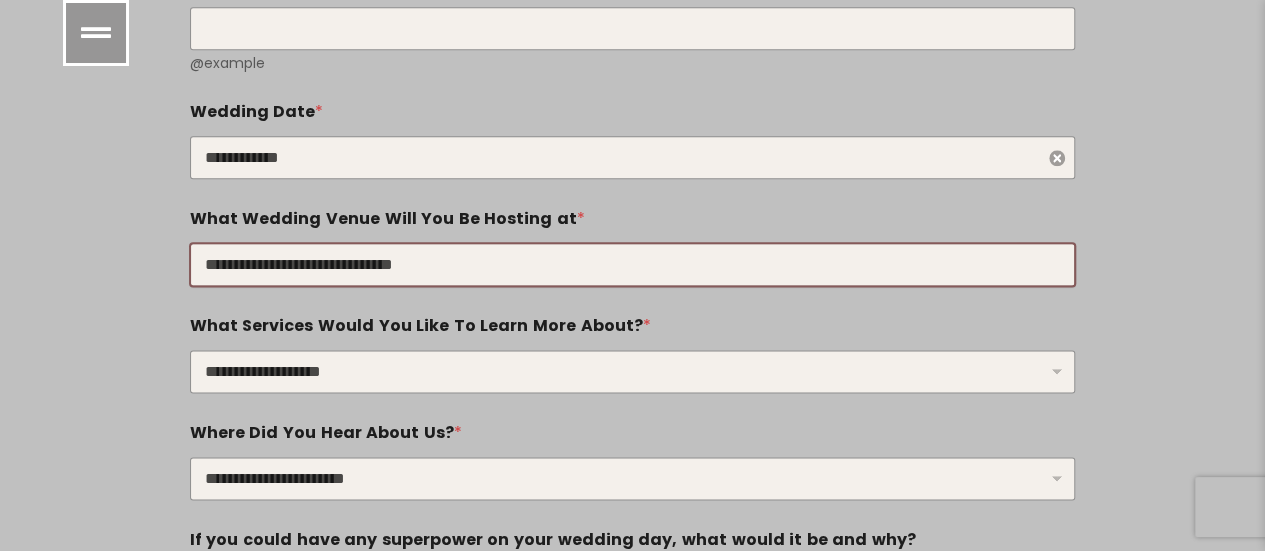 type on "**********" 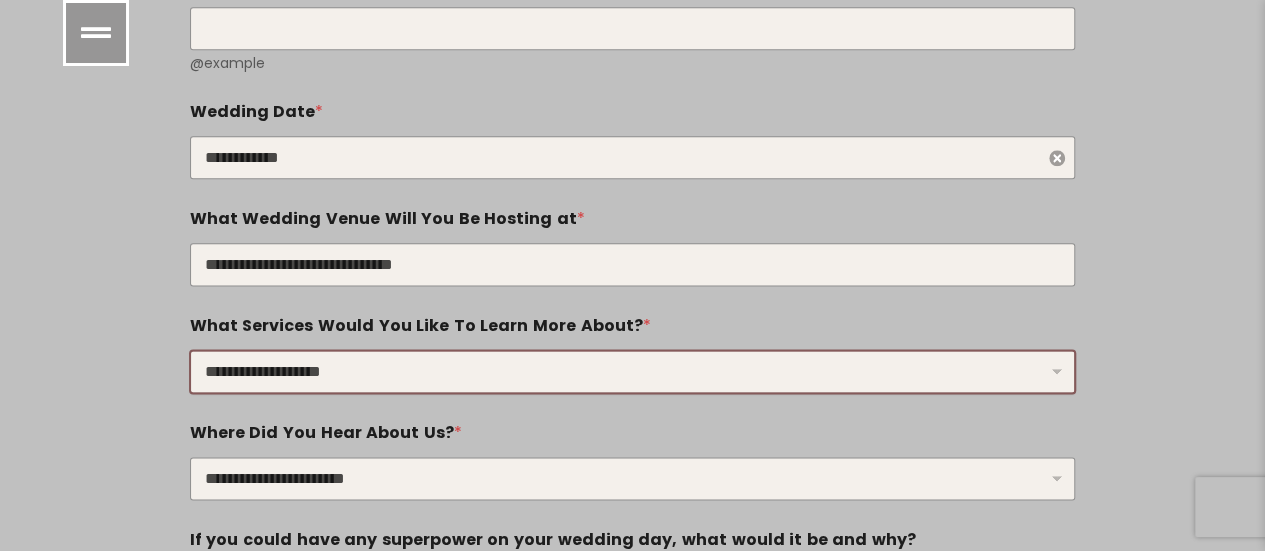 click on "**********" at bounding box center [633, 371] 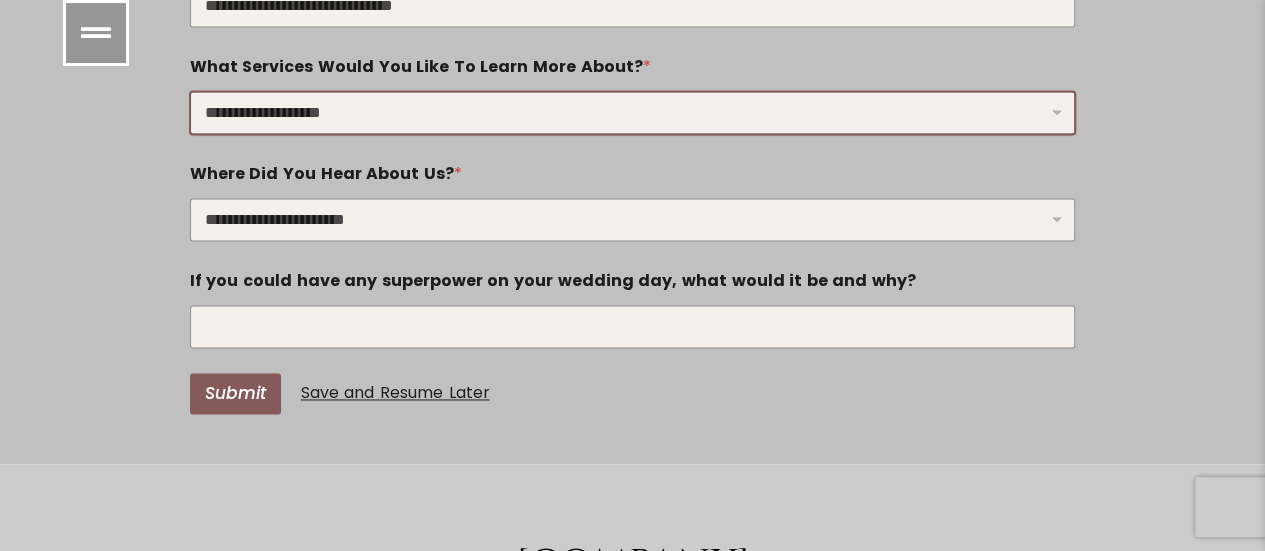 scroll, scrollTop: 8946, scrollLeft: 0, axis: vertical 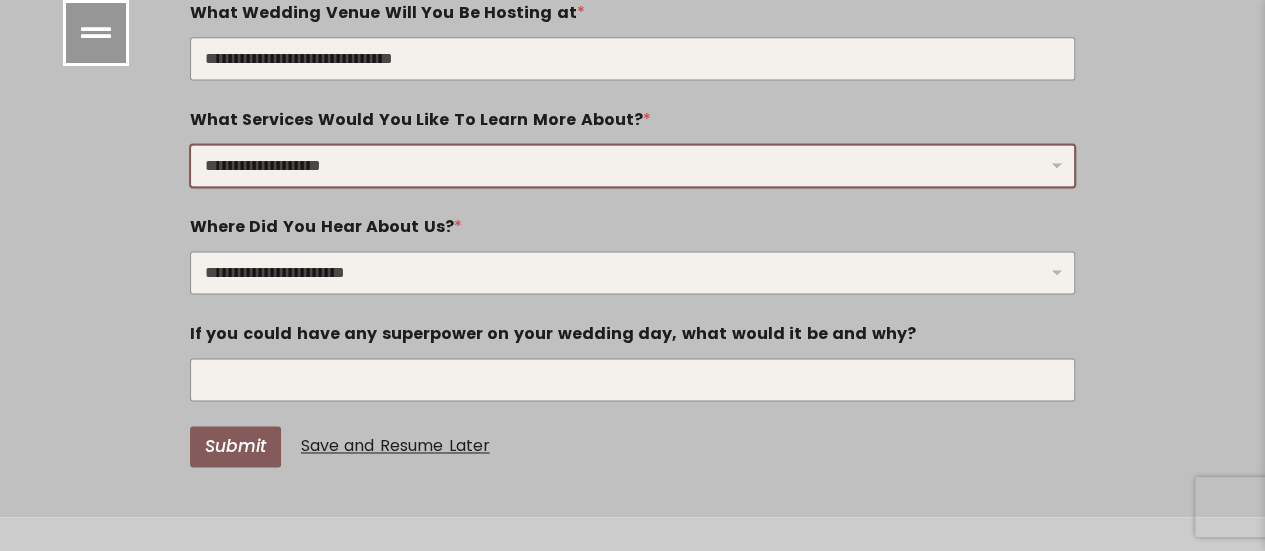 click on "**********" at bounding box center (633, 165) 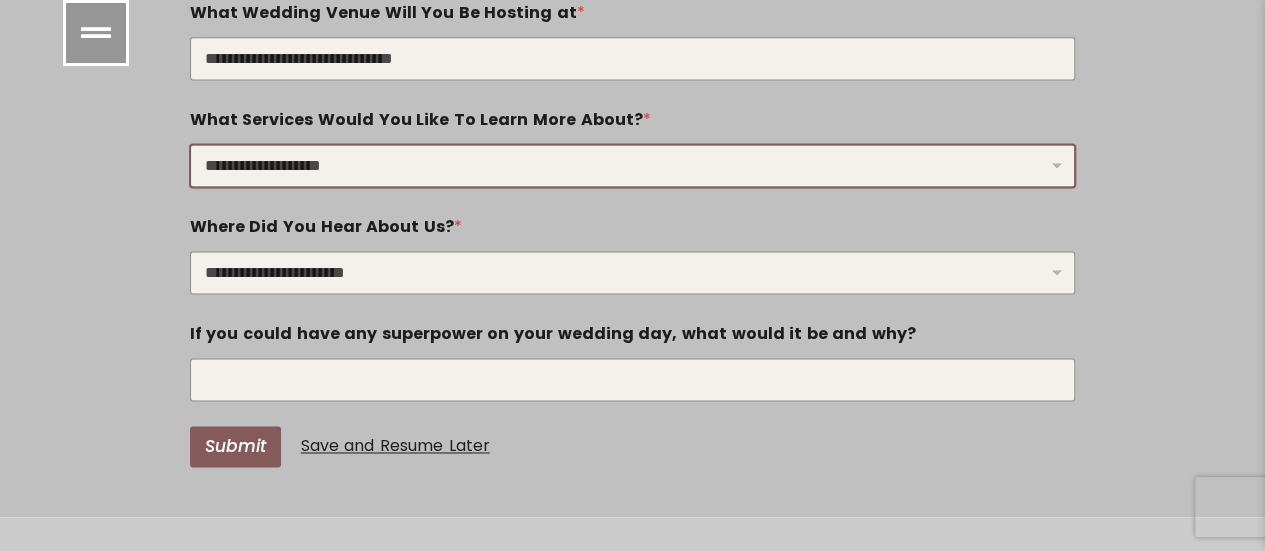 click on "**********" at bounding box center (633, 165) 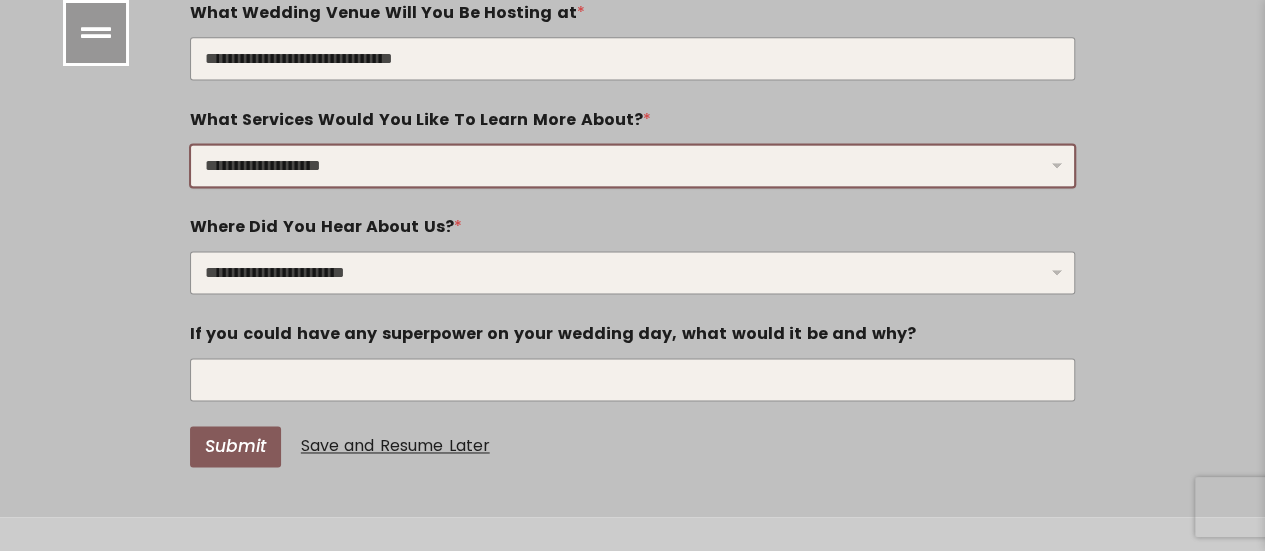 click on "**********" at bounding box center (633, 165) 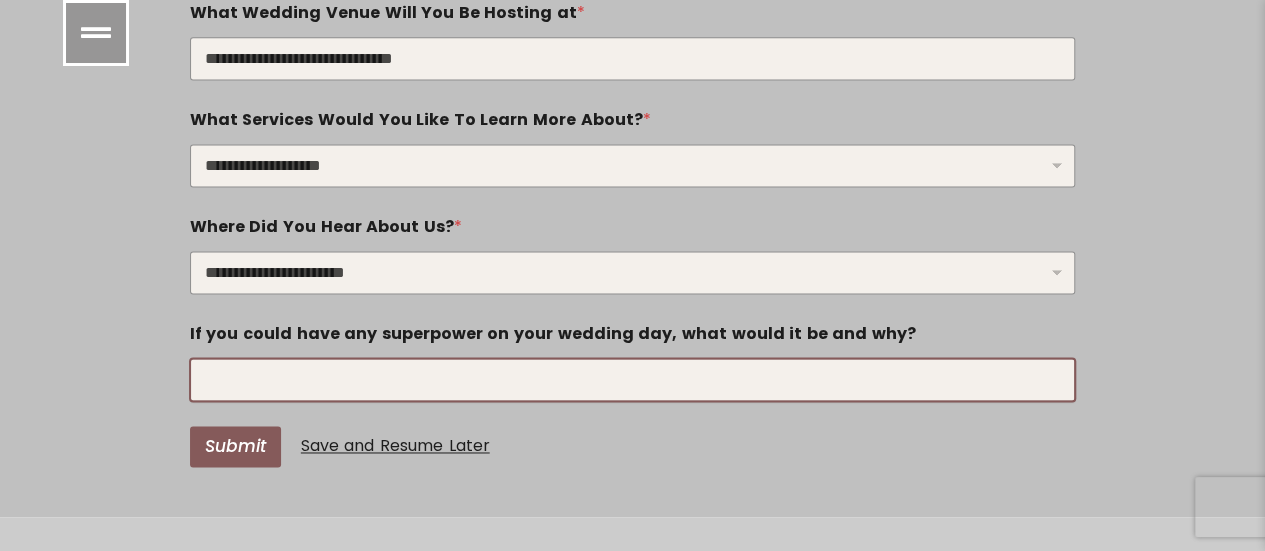 click on "If you could have any superpower on your wedding day, what would it be and why?" at bounding box center (633, 379) 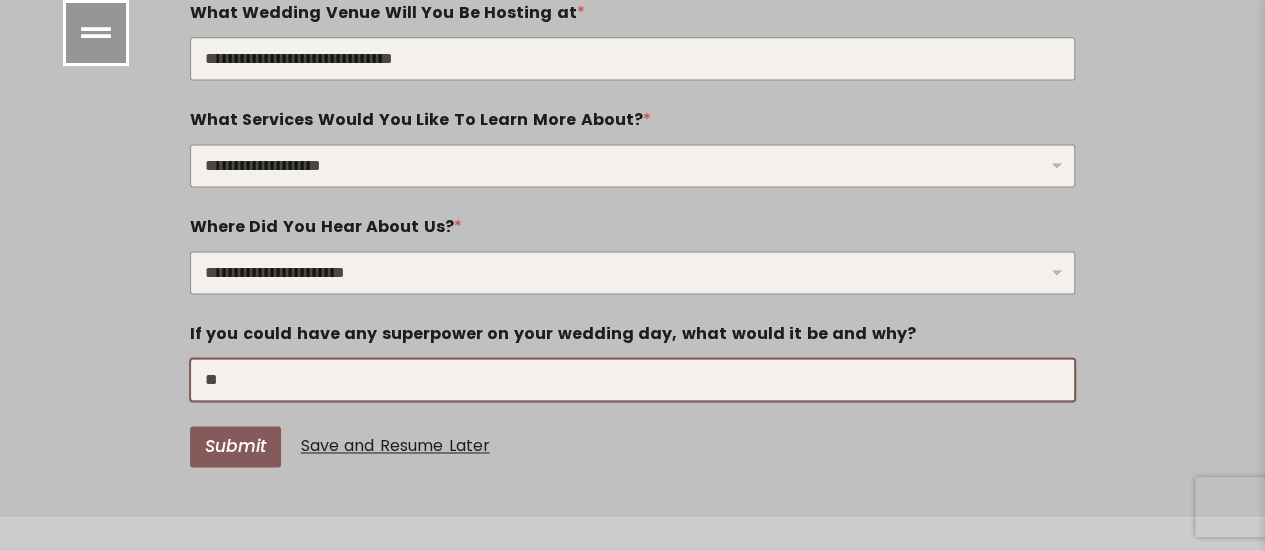 type on "*" 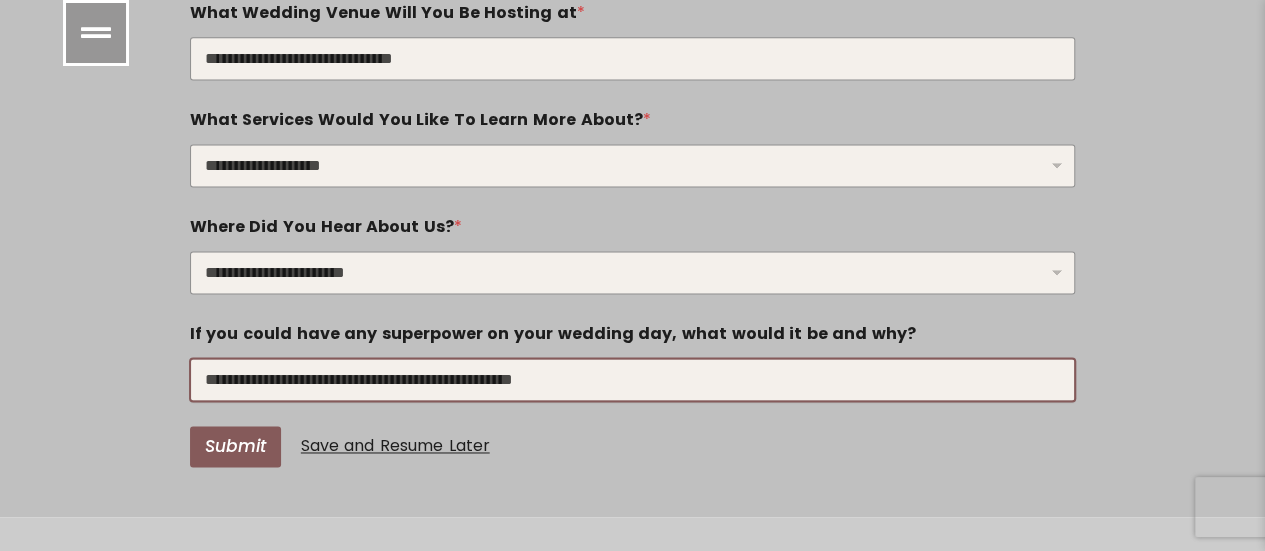 click on "**********" at bounding box center (633, 379) 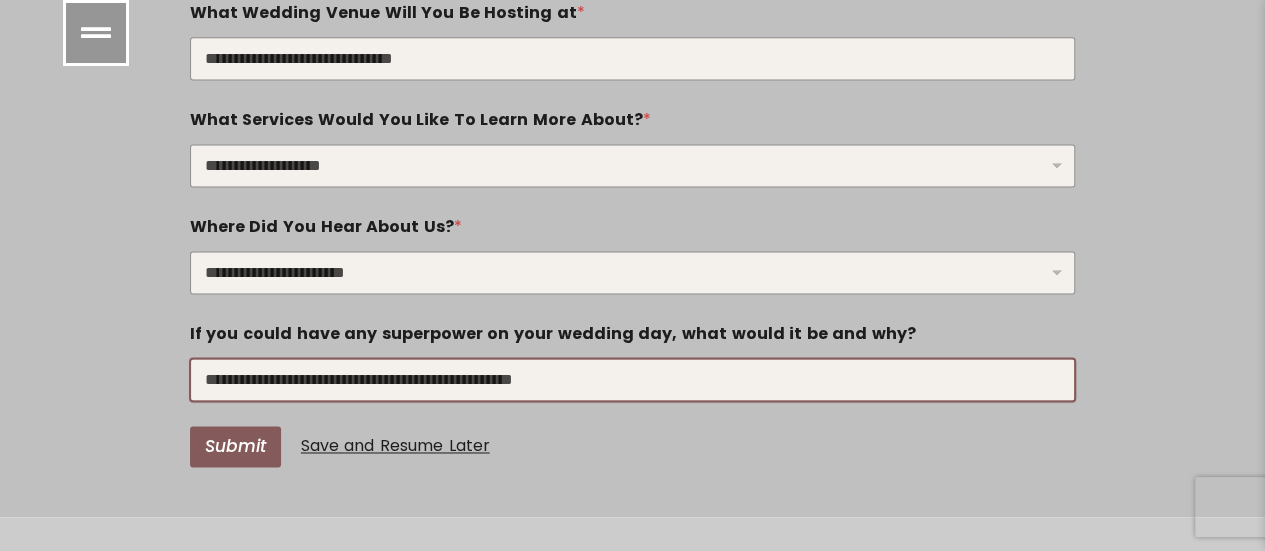 click on "**********" at bounding box center [633, 379] 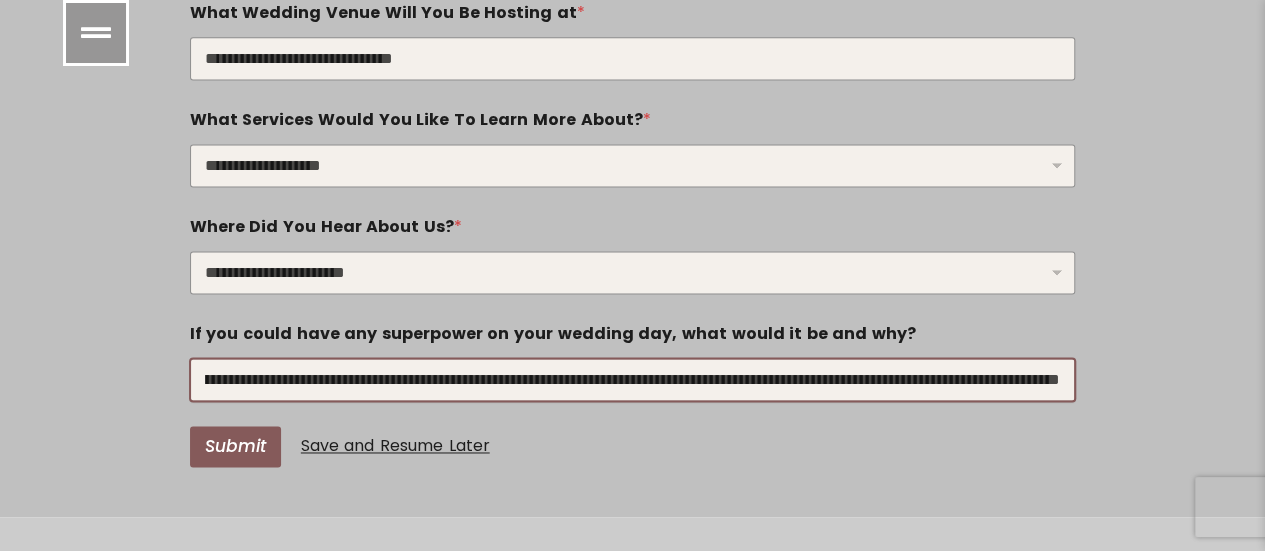 scroll, scrollTop: 0, scrollLeft: 538, axis: horizontal 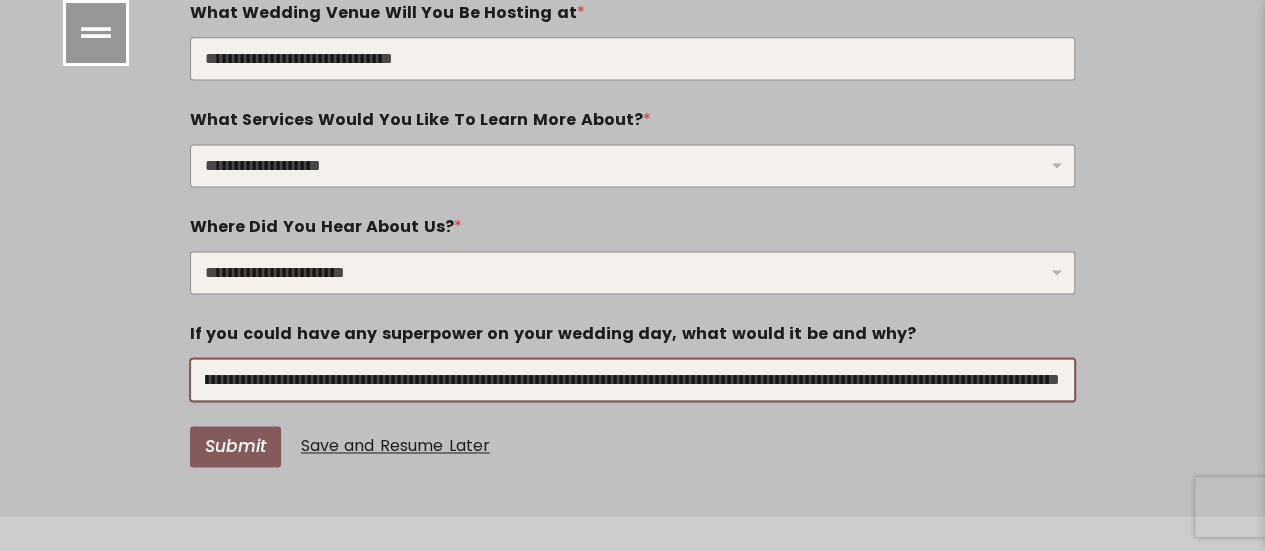 click on "**********" at bounding box center (632, 379) 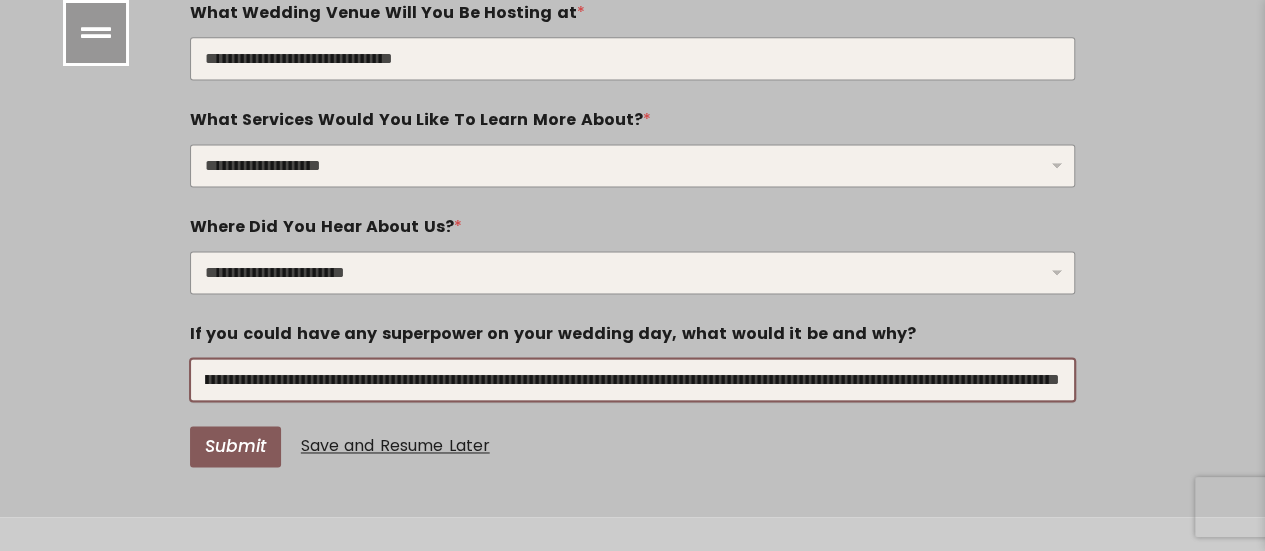 scroll, scrollTop: 0, scrollLeft: 588, axis: horizontal 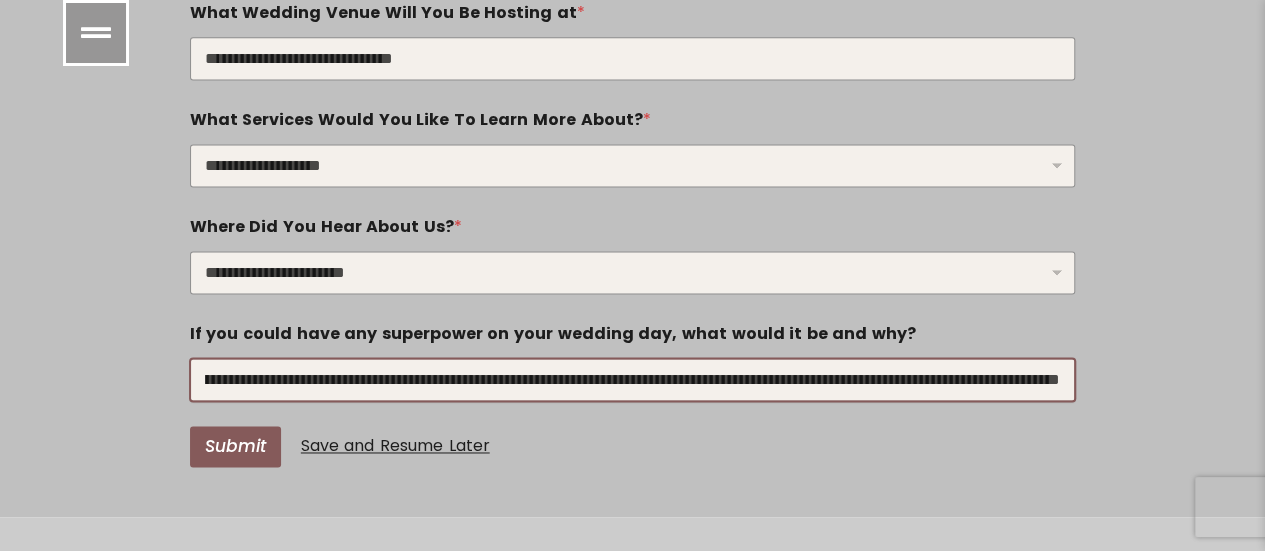 click on "**********" at bounding box center (632, 379) 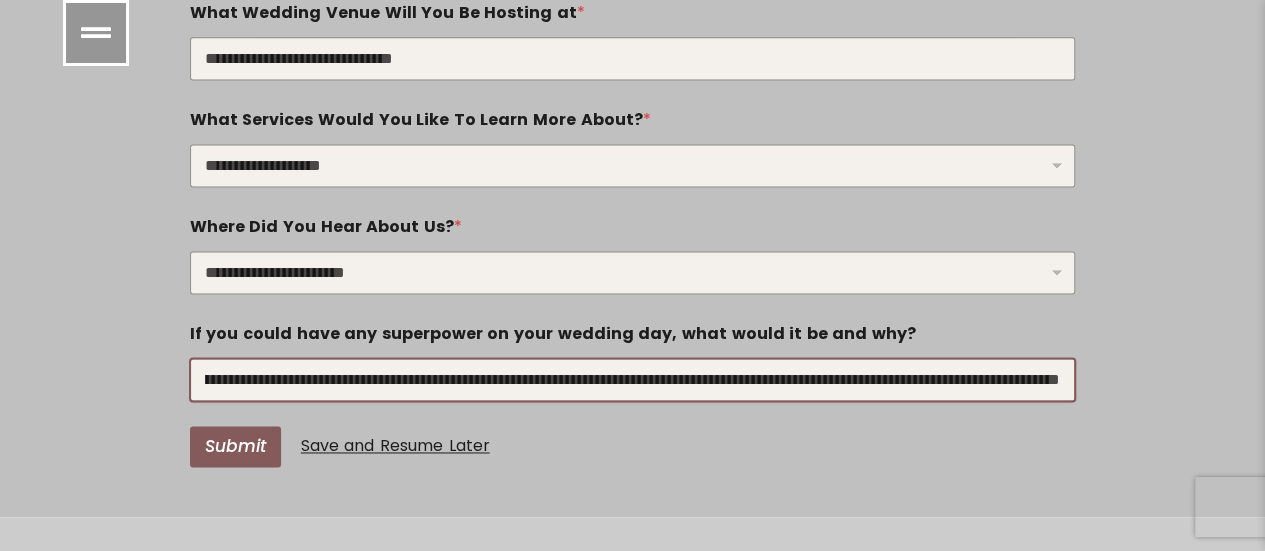 scroll, scrollTop: 0, scrollLeft: 549, axis: horizontal 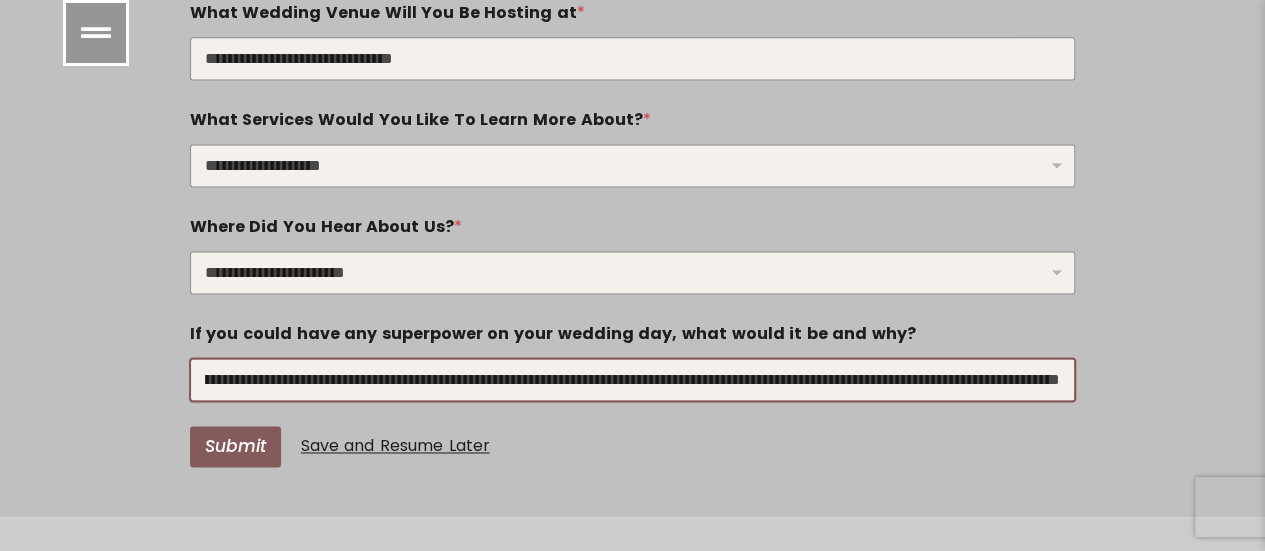 click on "**********" at bounding box center [632, 379] 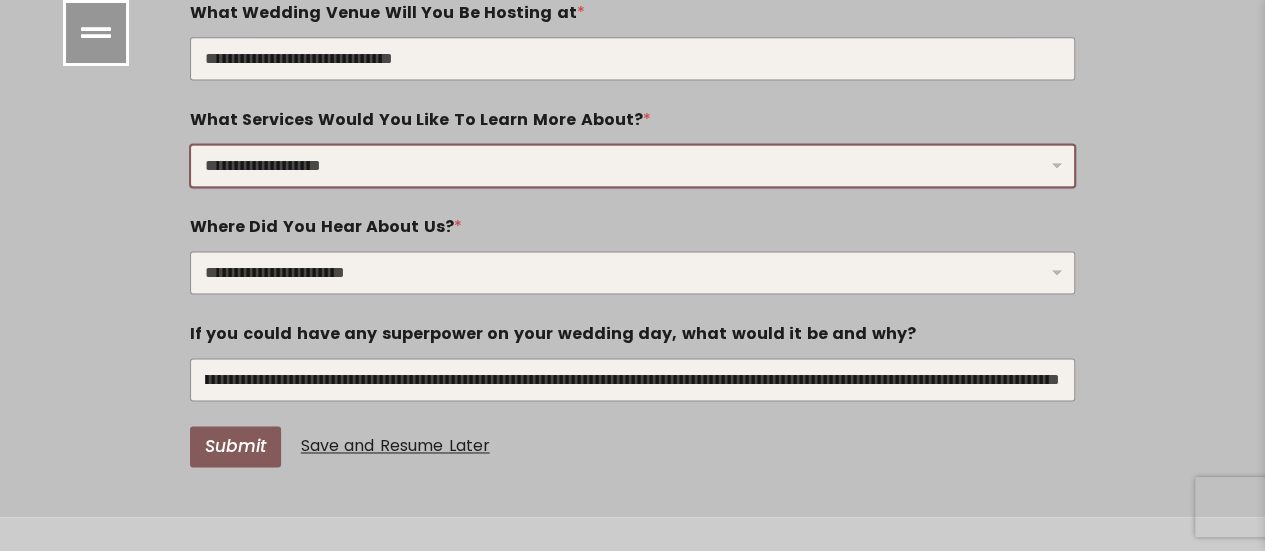 drag, startPoint x: 934, startPoint y: 429, endPoint x: 254, endPoint y: 226, distance: 709.6541 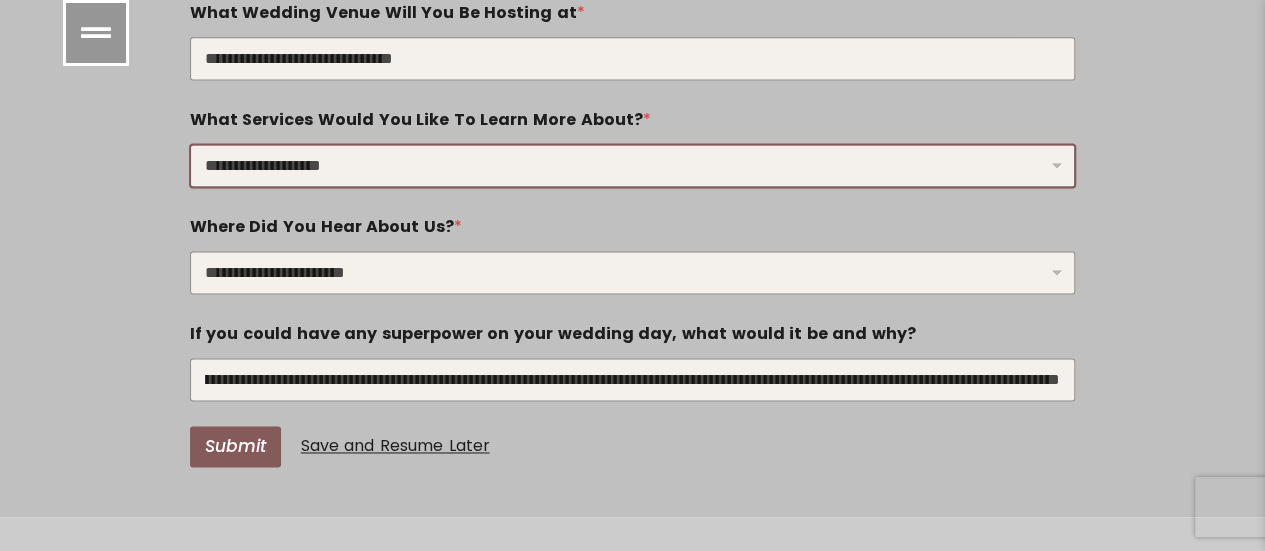 click on "**********" at bounding box center [633, 165] 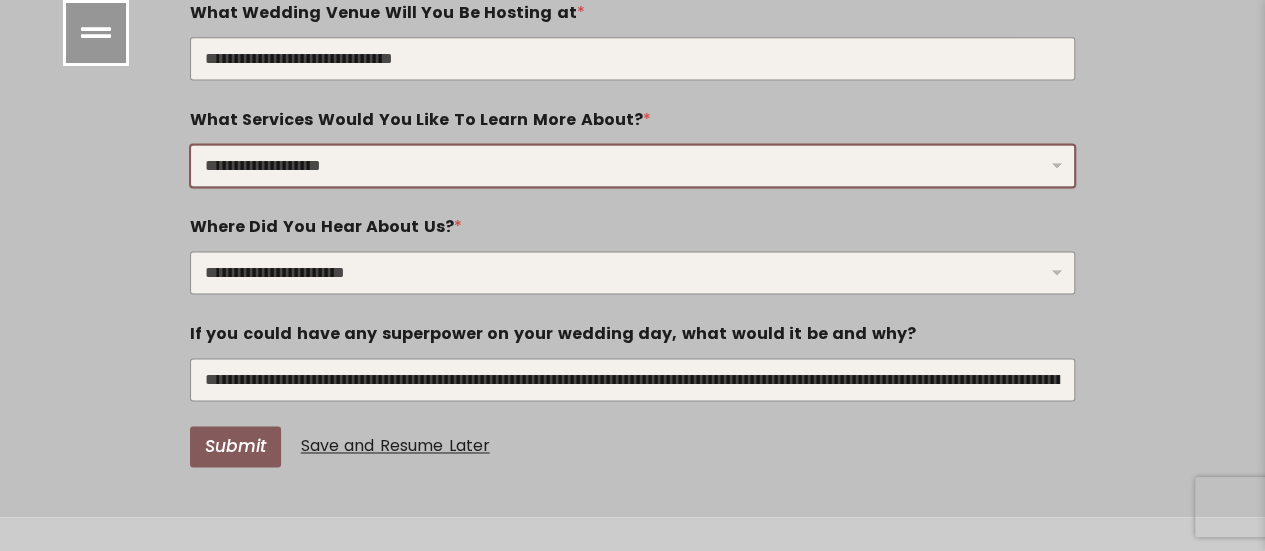 click on "**********" at bounding box center (633, 165) 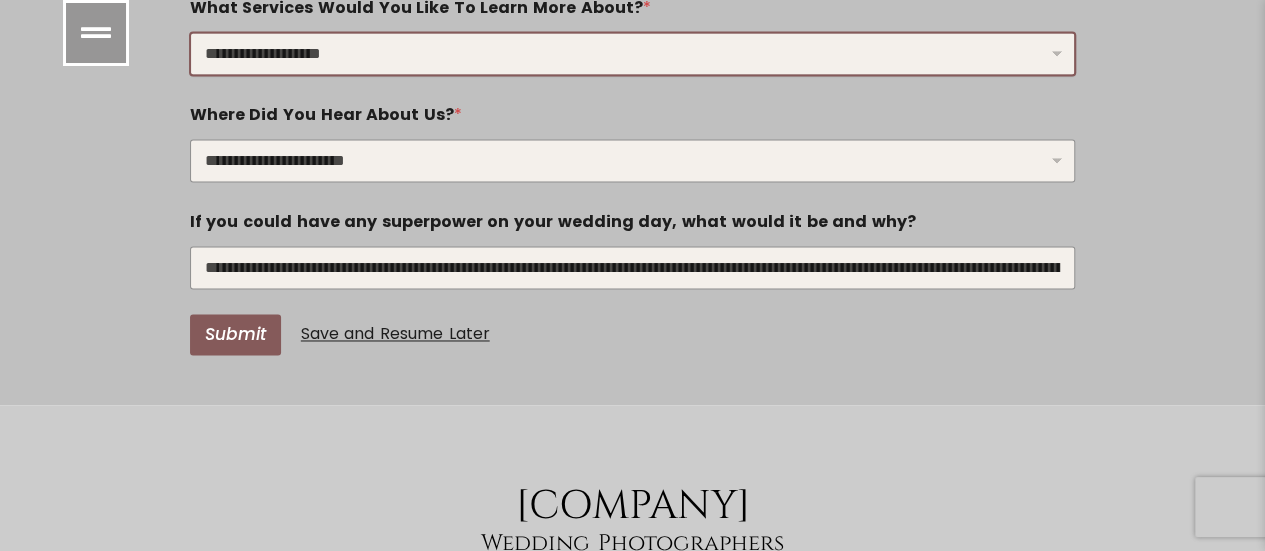 scroll, scrollTop: 9045, scrollLeft: 0, axis: vertical 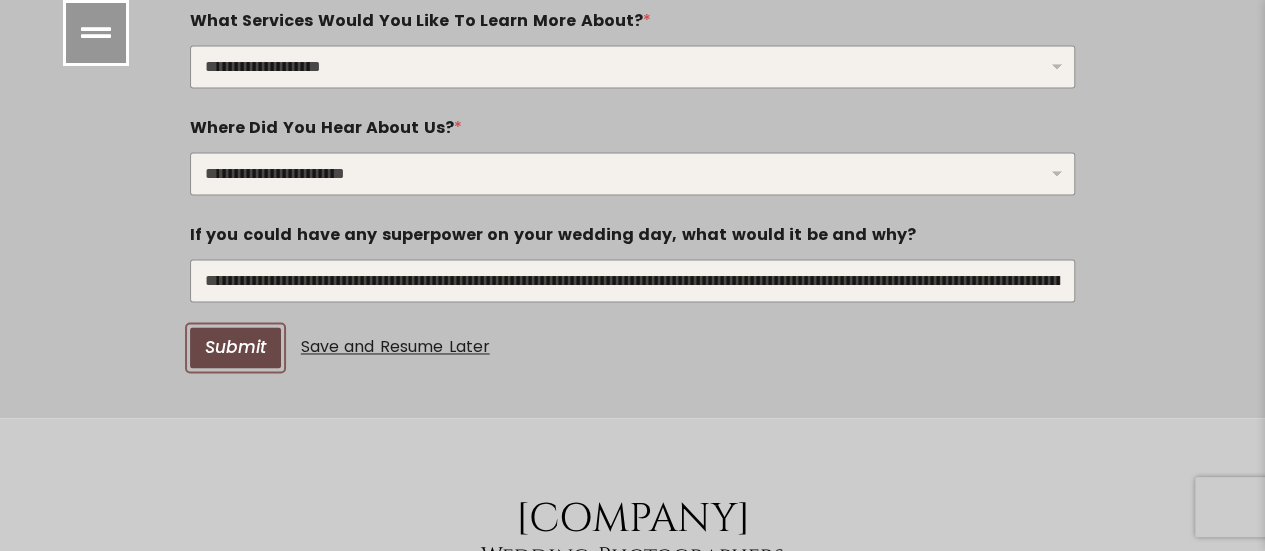 click on "Submit" at bounding box center [235, 347] 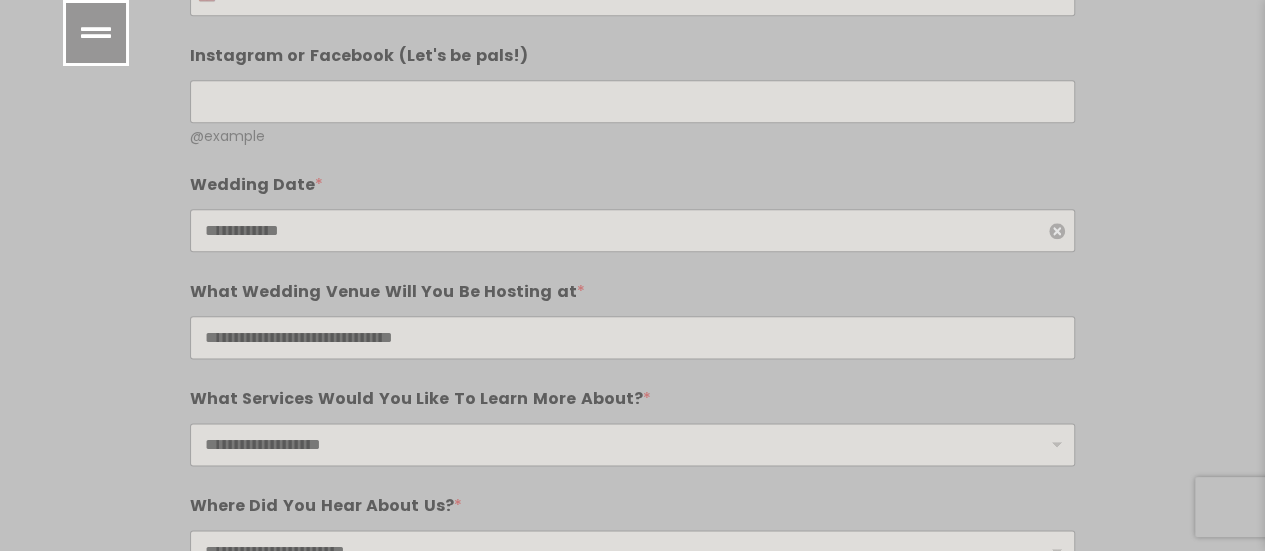 scroll, scrollTop: 8588, scrollLeft: 0, axis: vertical 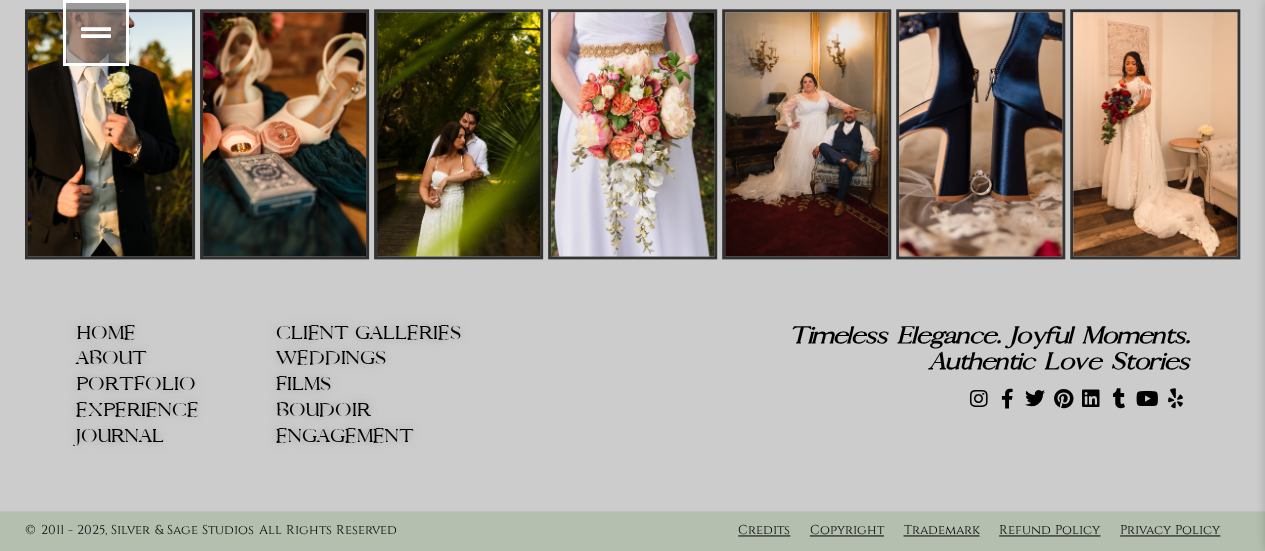 click at bounding box center (96, 33) 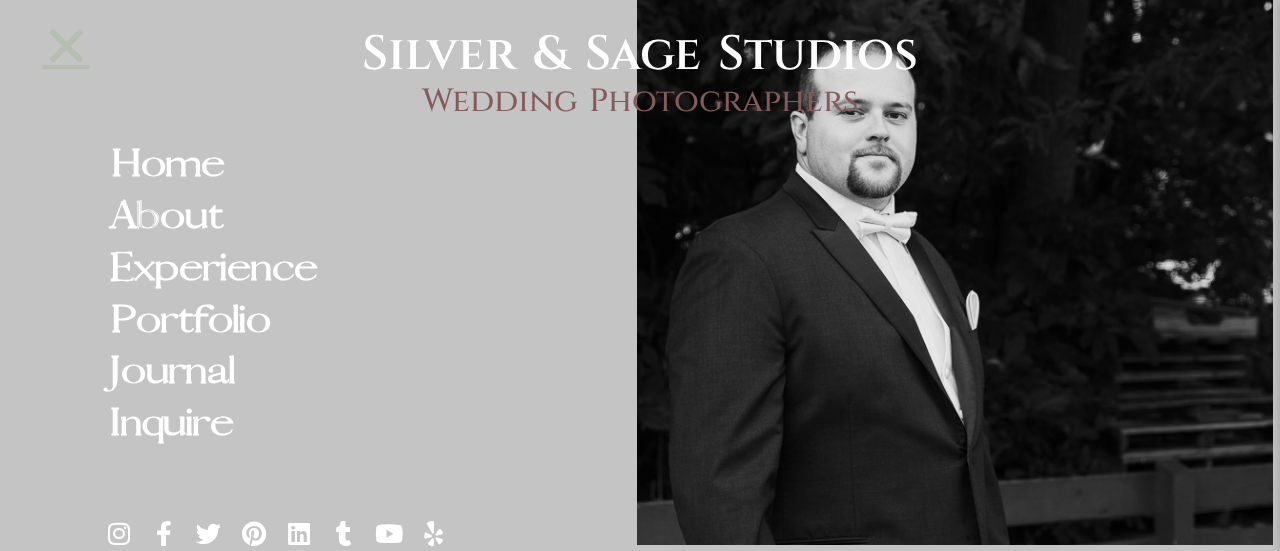 click at bounding box center (66, 45) 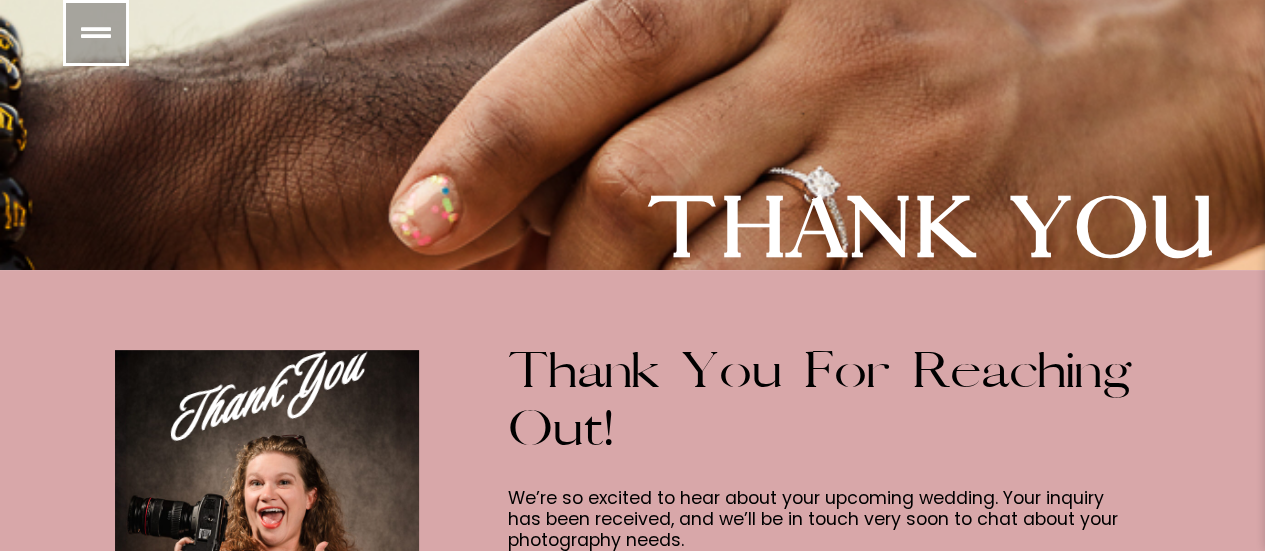 scroll, scrollTop: 0, scrollLeft: 0, axis: both 